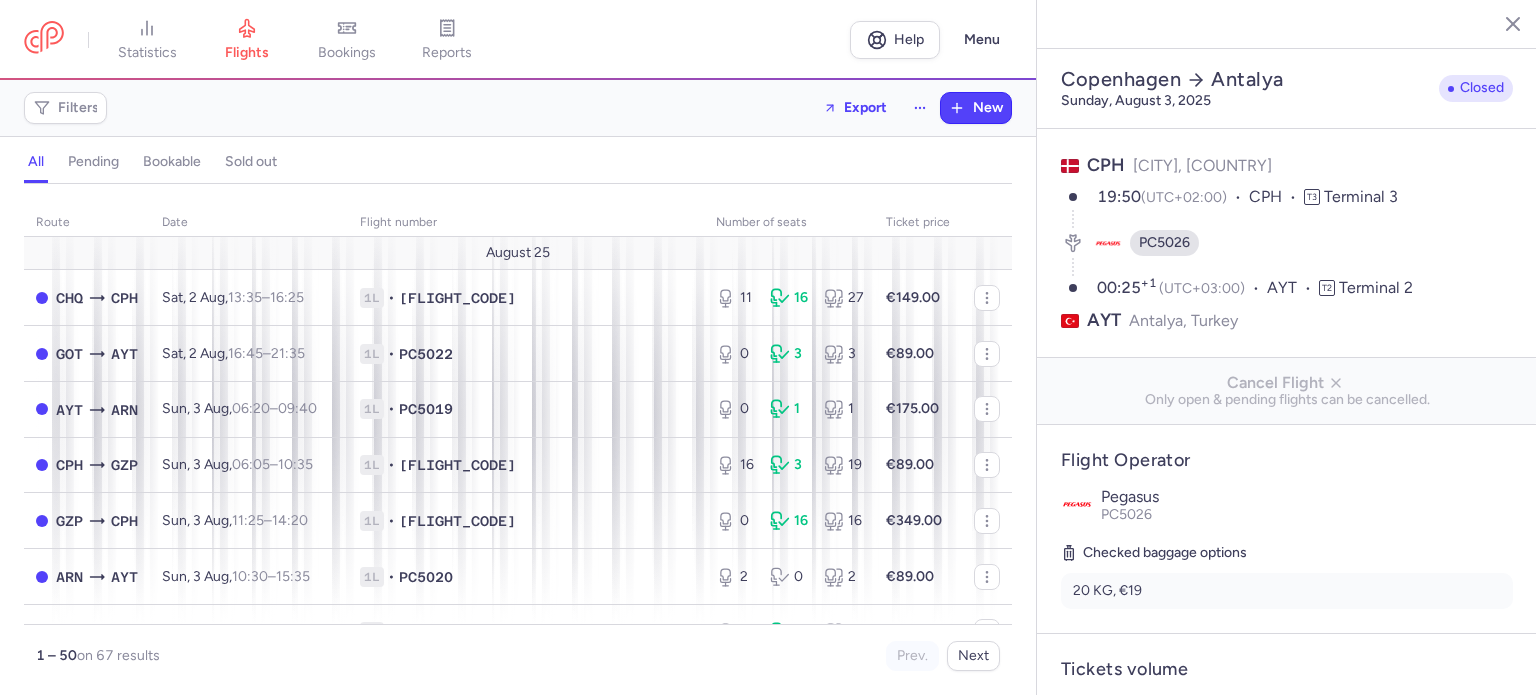 select on "days" 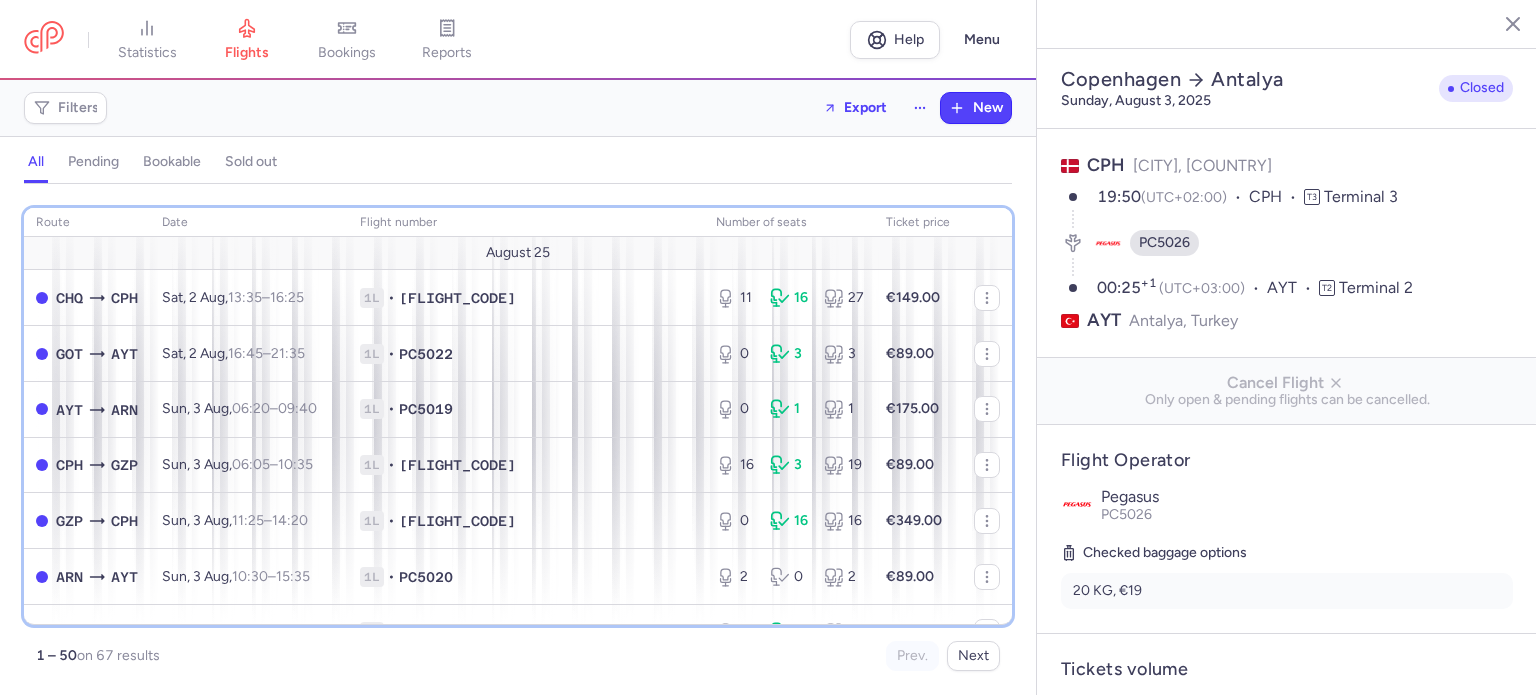 scroll, scrollTop: 364, scrollLeft: 0, axis: vertical 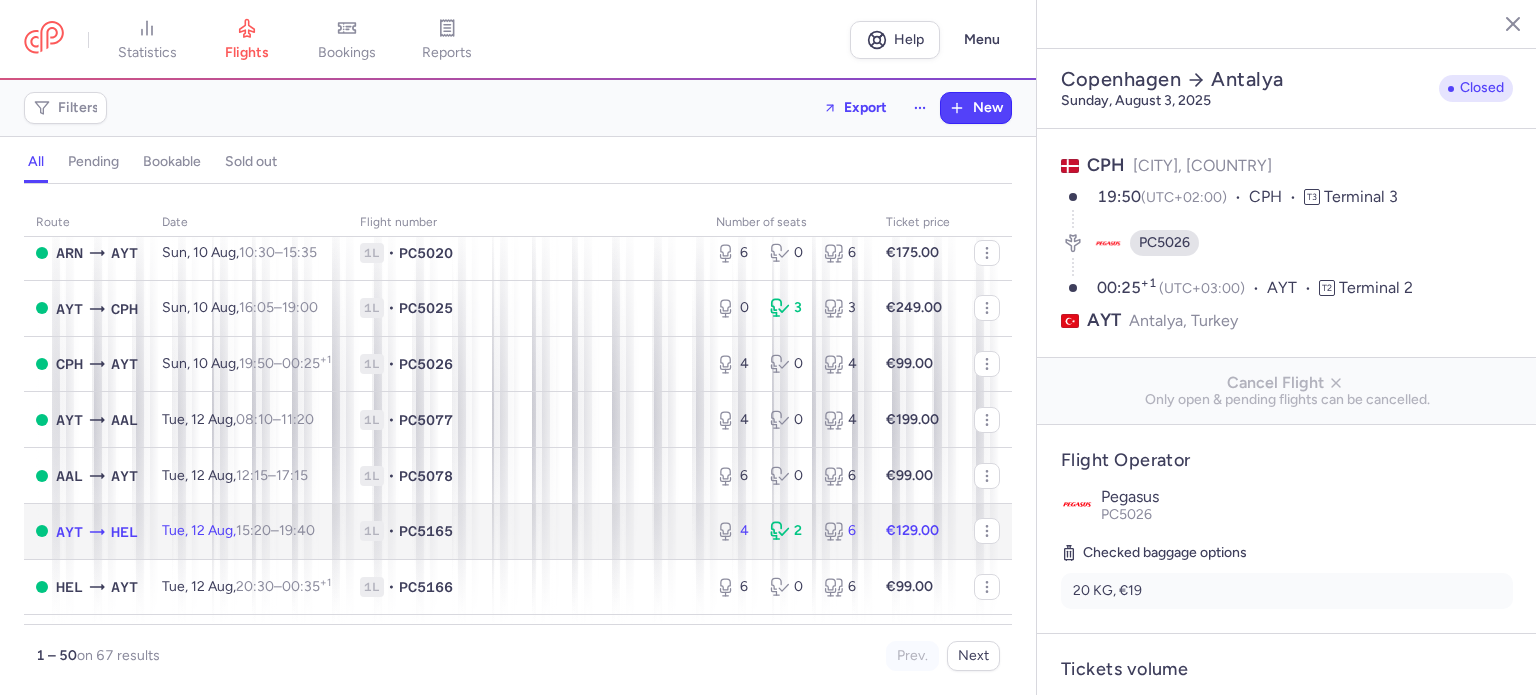 click on "€129.00" at bounding box center [918, 531] 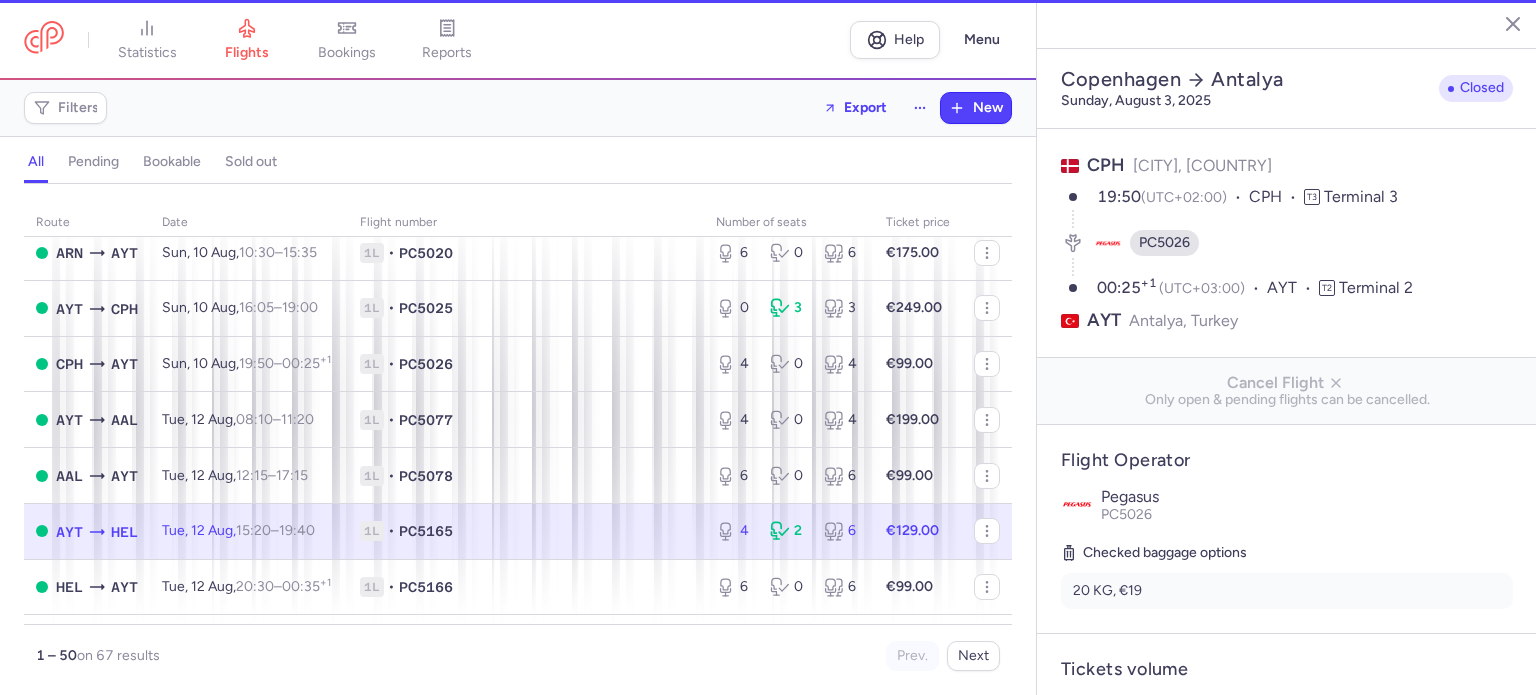 type on "2" 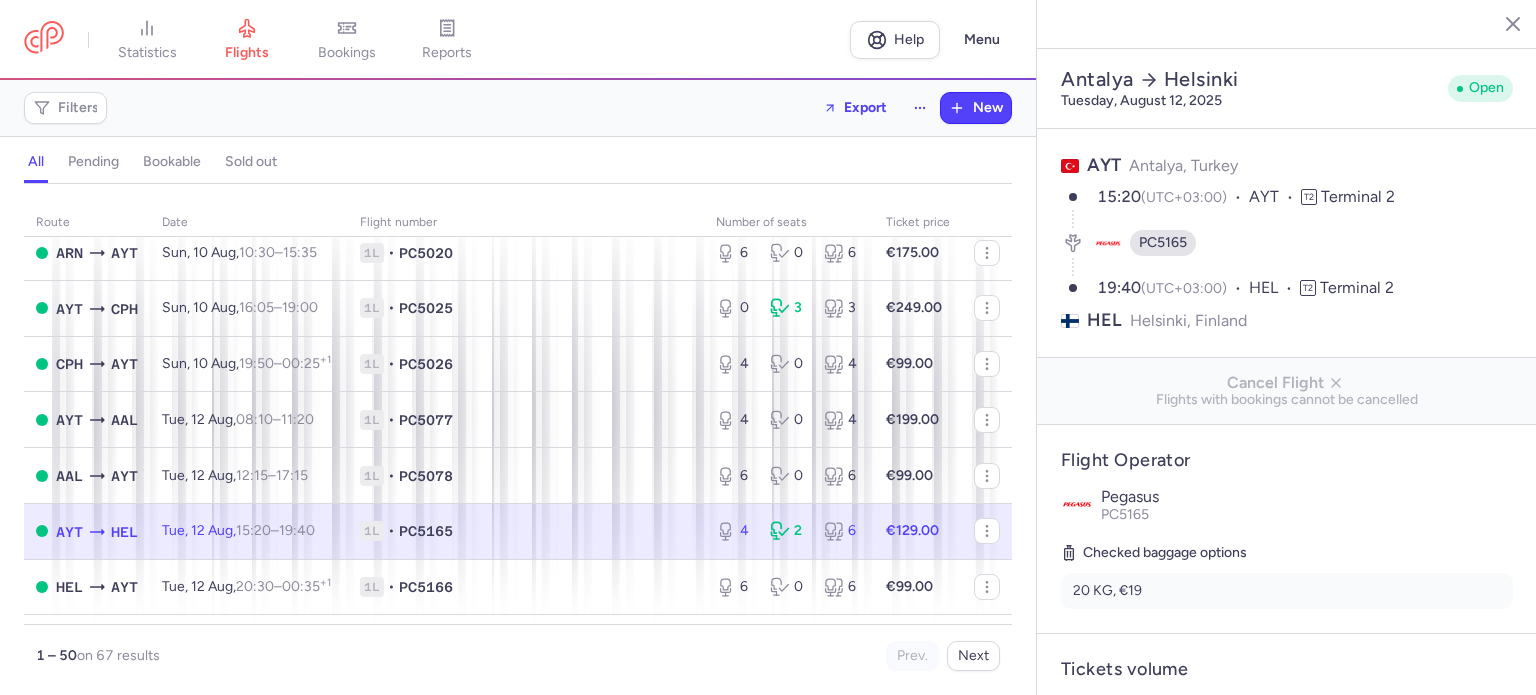 scroll, scrollTop: 608, scrollLeft: 0, axis: vertical 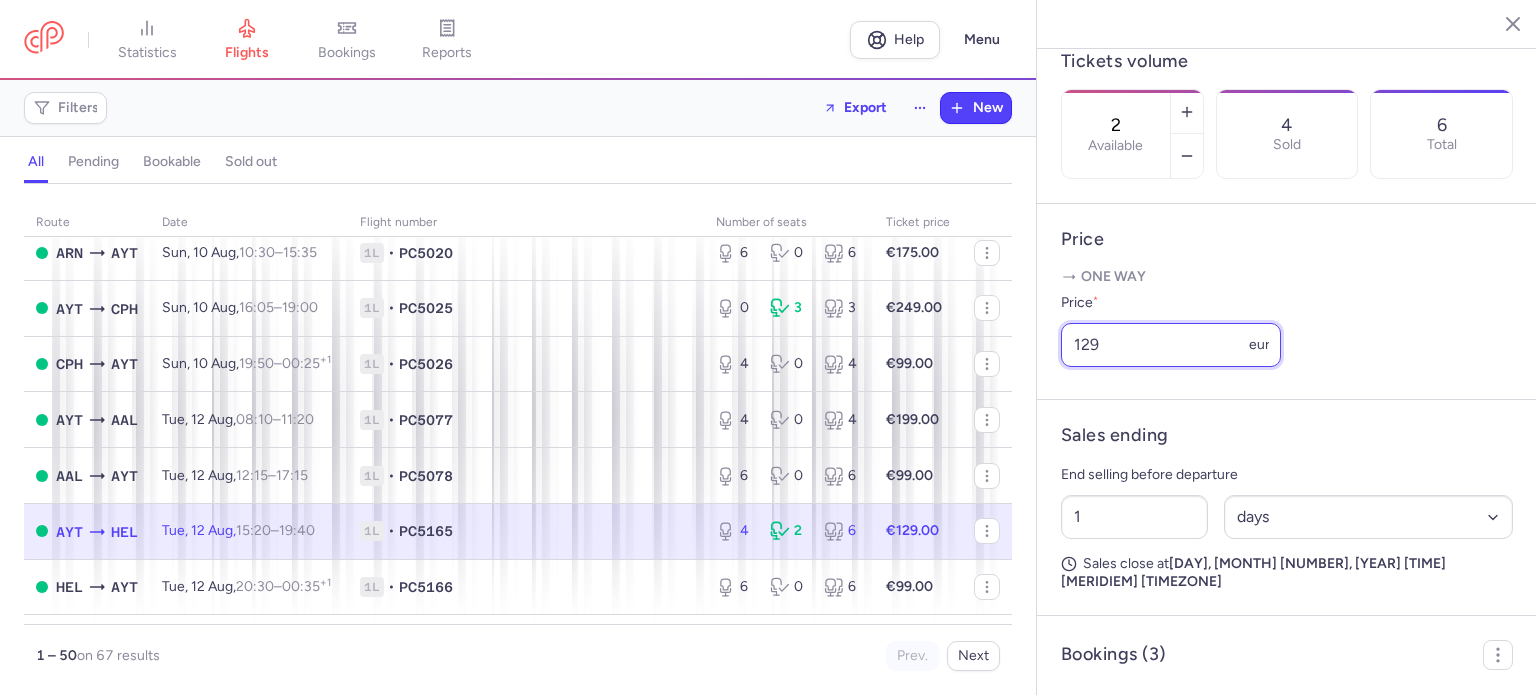 click on "129" at bounding box center [1171, 345] 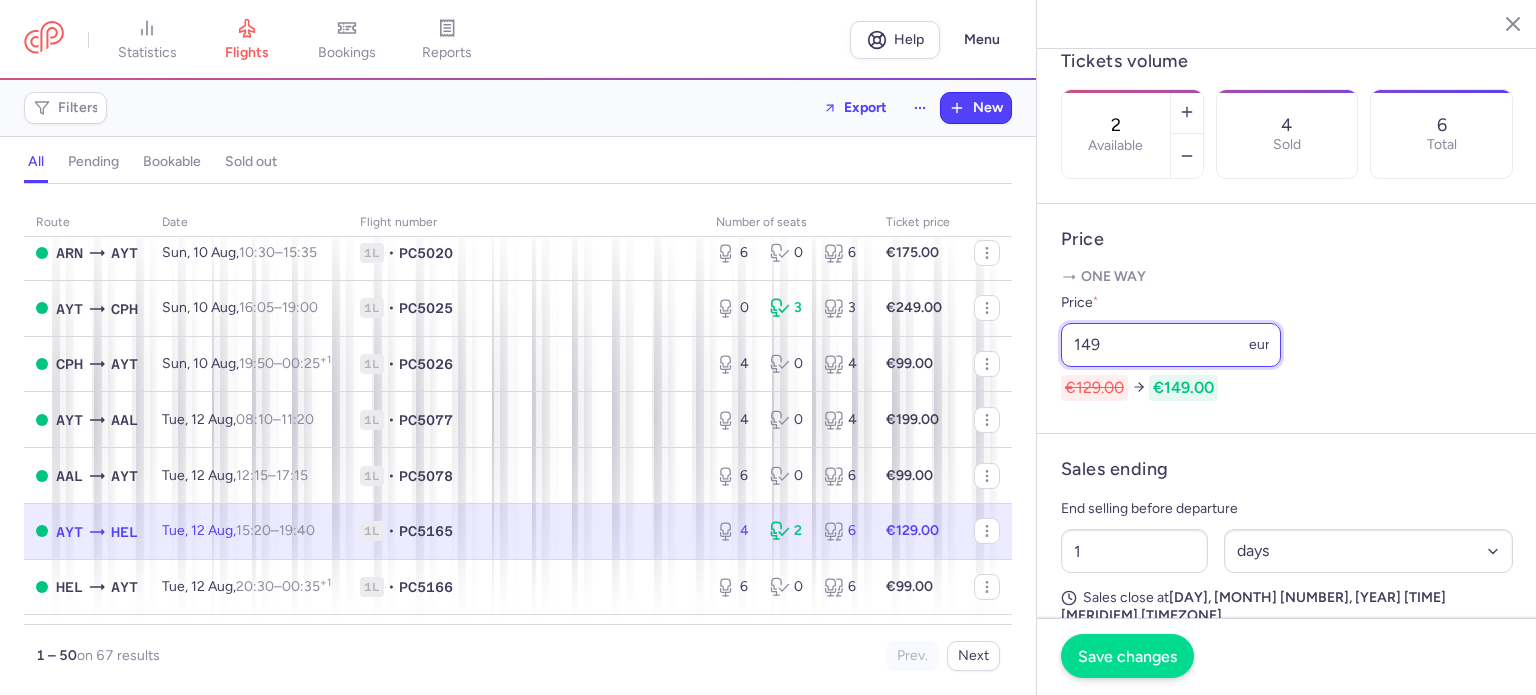type on "149" 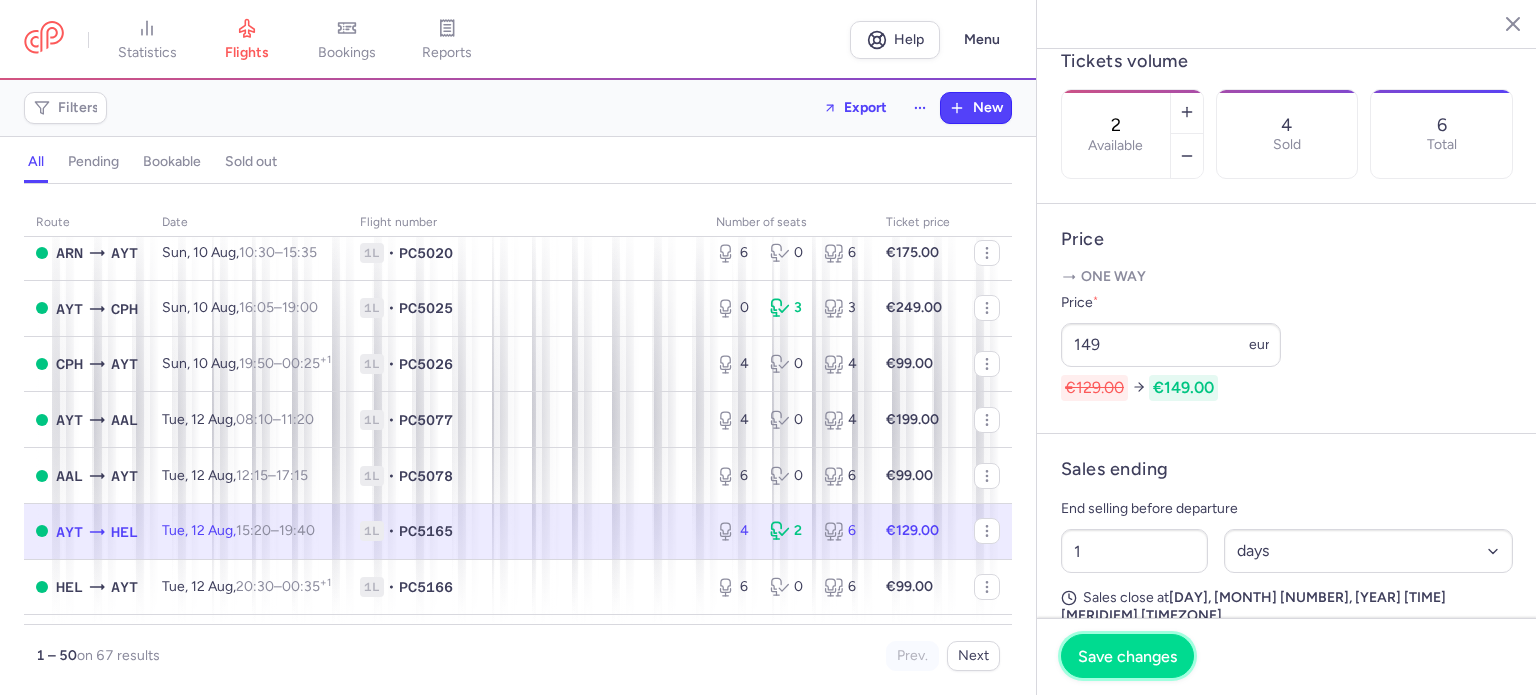 click on "Save changes" at bounding box center [1127, 656] 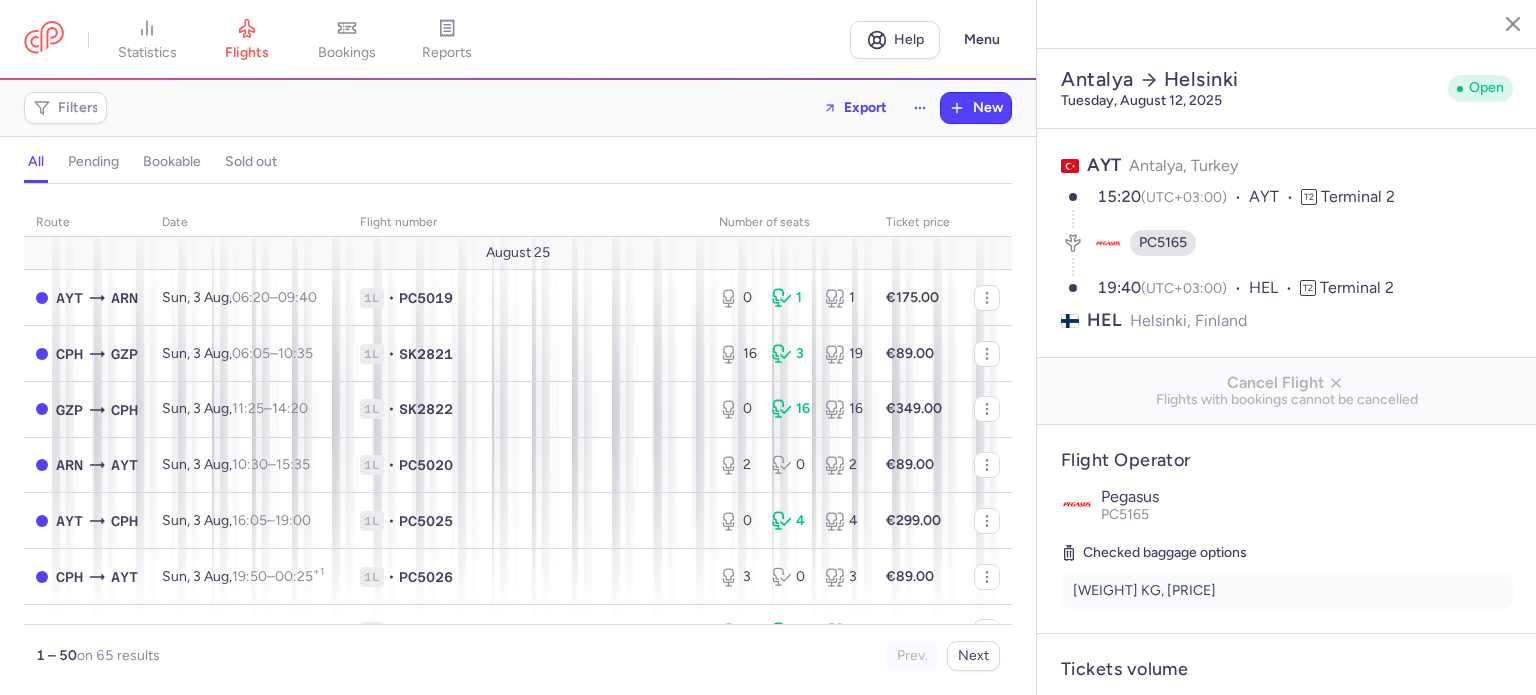 select on "days" 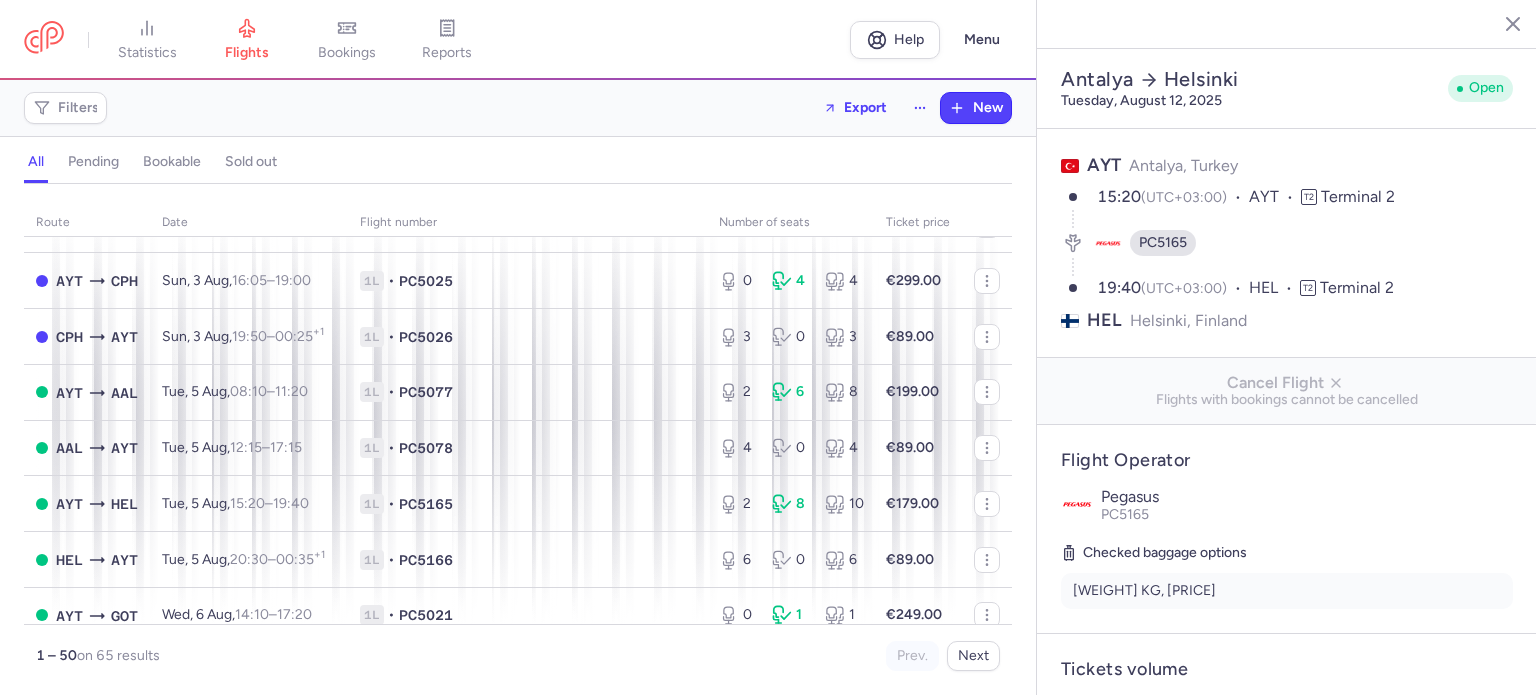 scroll, scrollTop: 234, scrollLeft: 0, axis: vertical 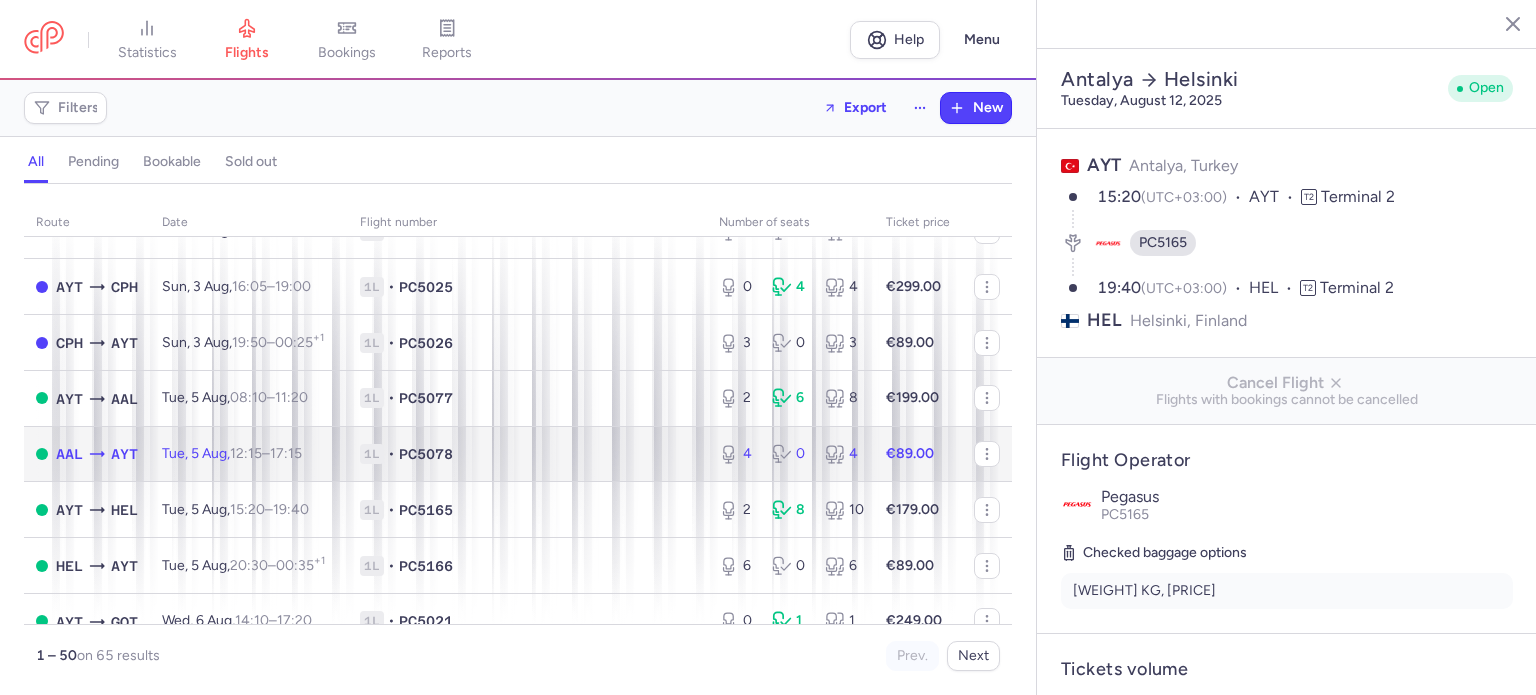 click on "1L • PC5078" at bounding box center [527, 454] 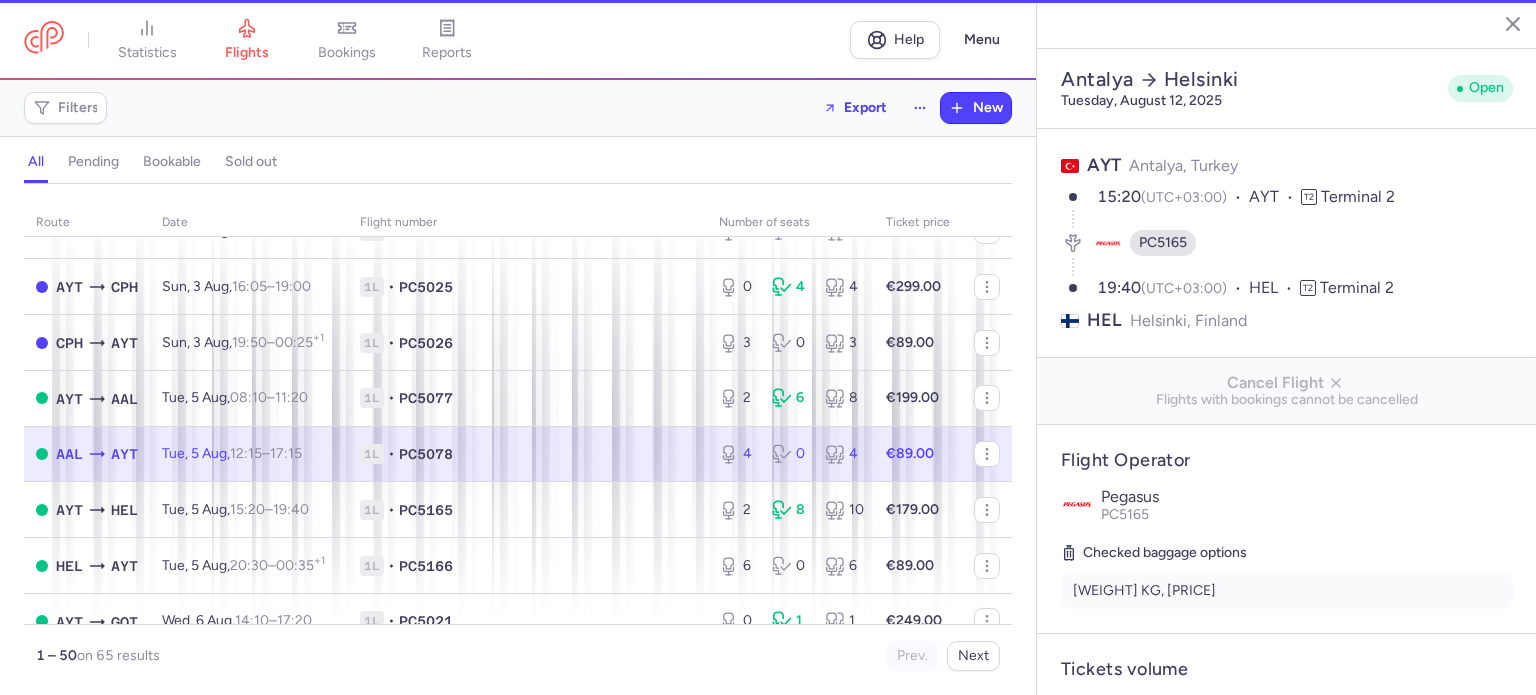 type on "4" 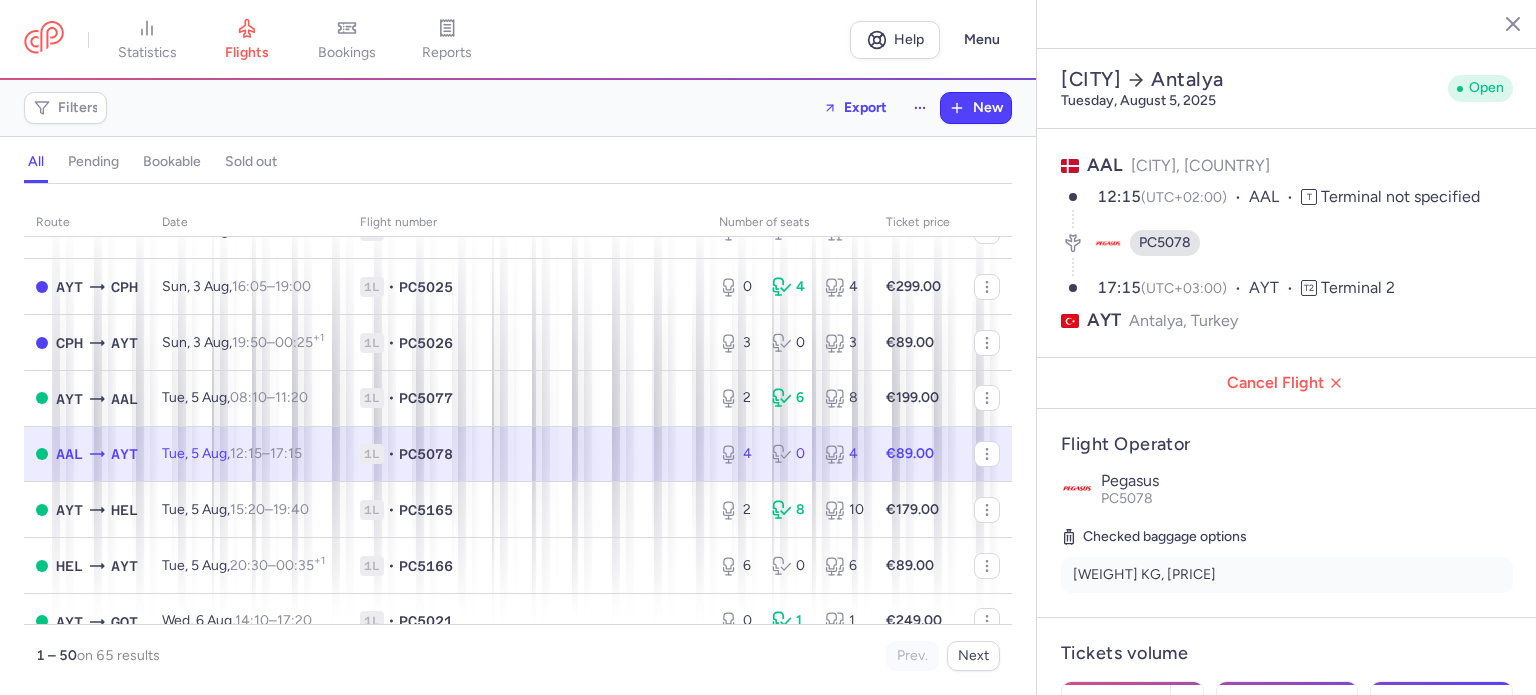 click on "€89.00" at bounding box center [918, 454] 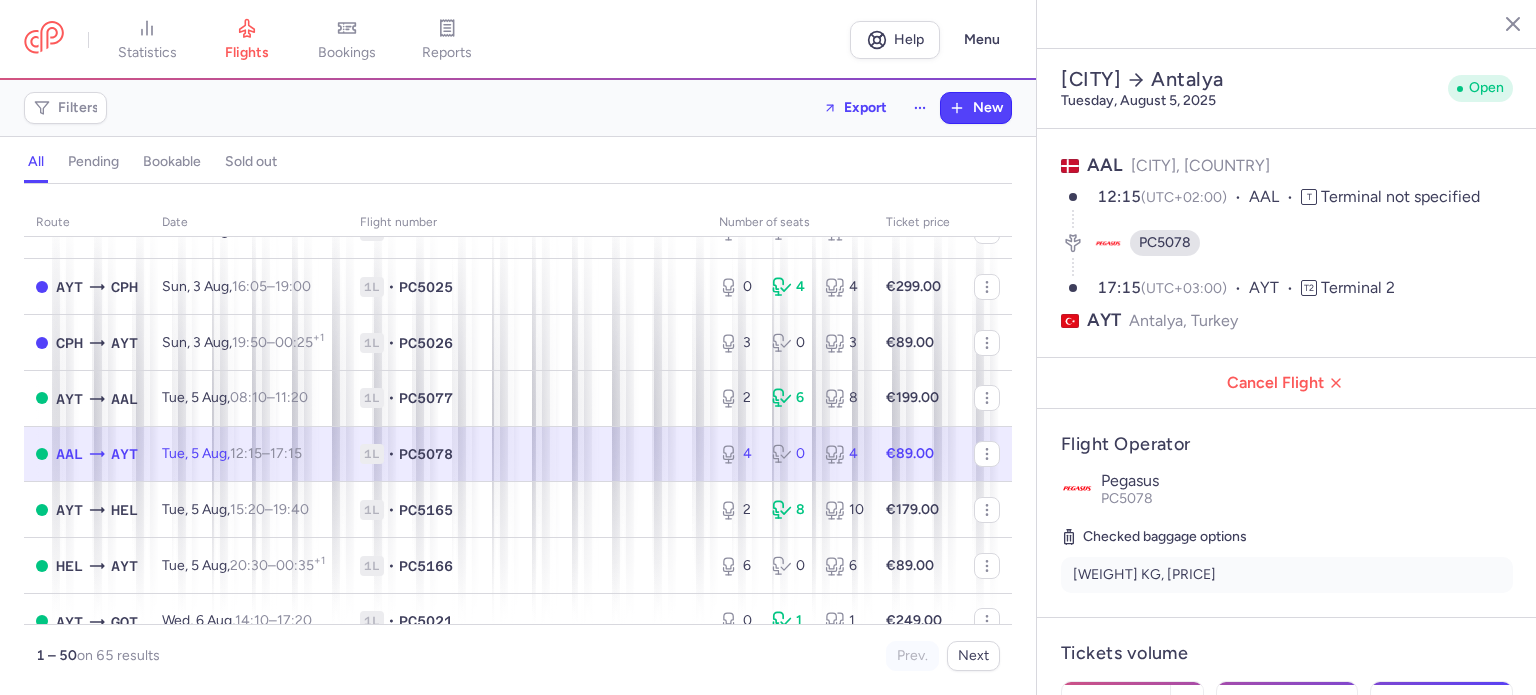 scroll, scrollTop: 608, scrollLeft: 0, axis: vertical 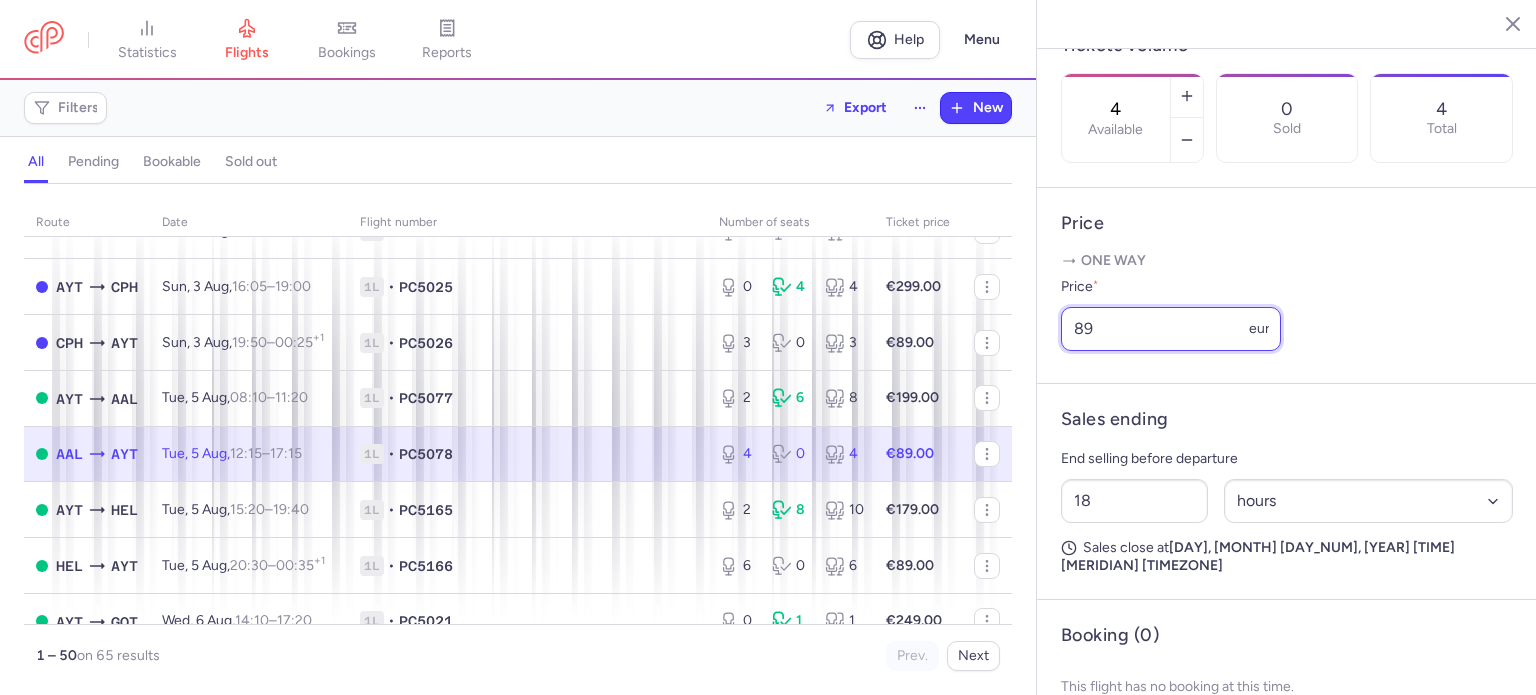 click on "89" at bounding box center (1171, 329) 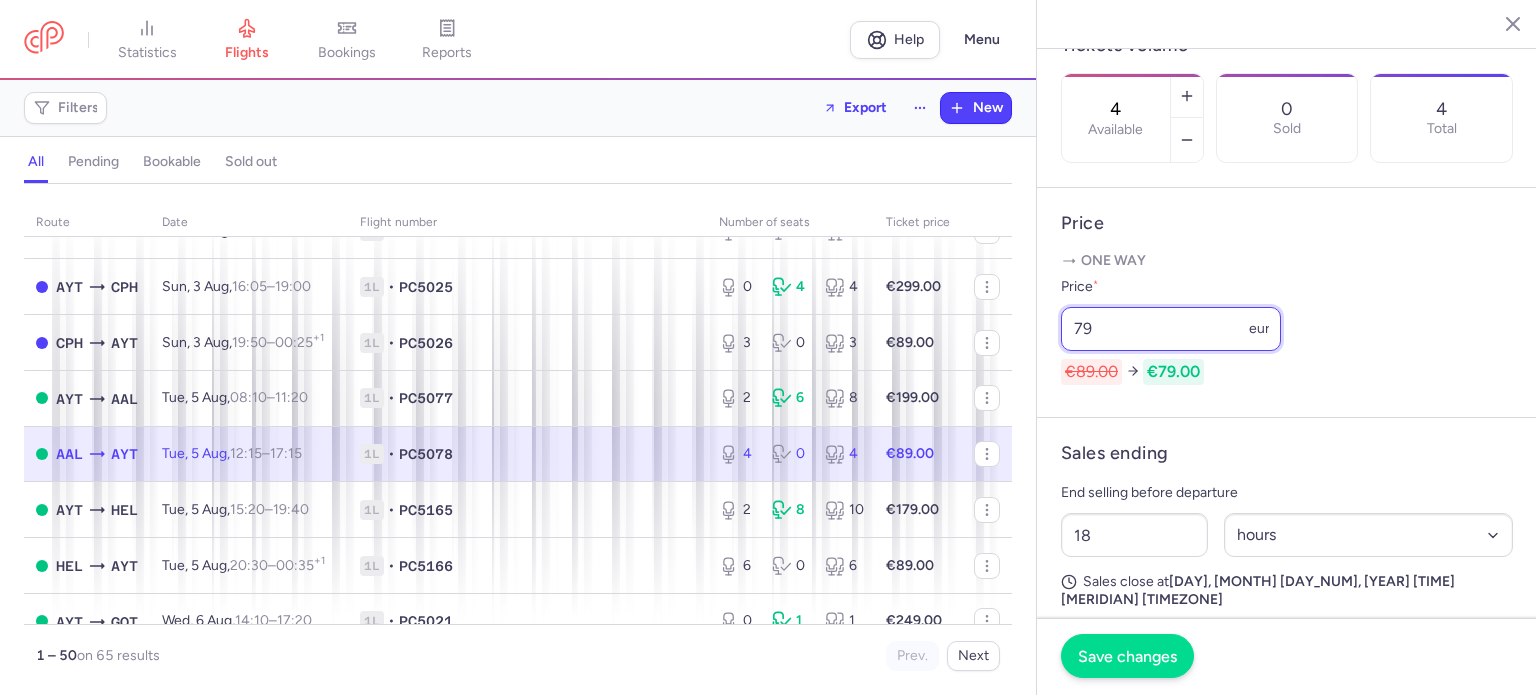 type on "79" 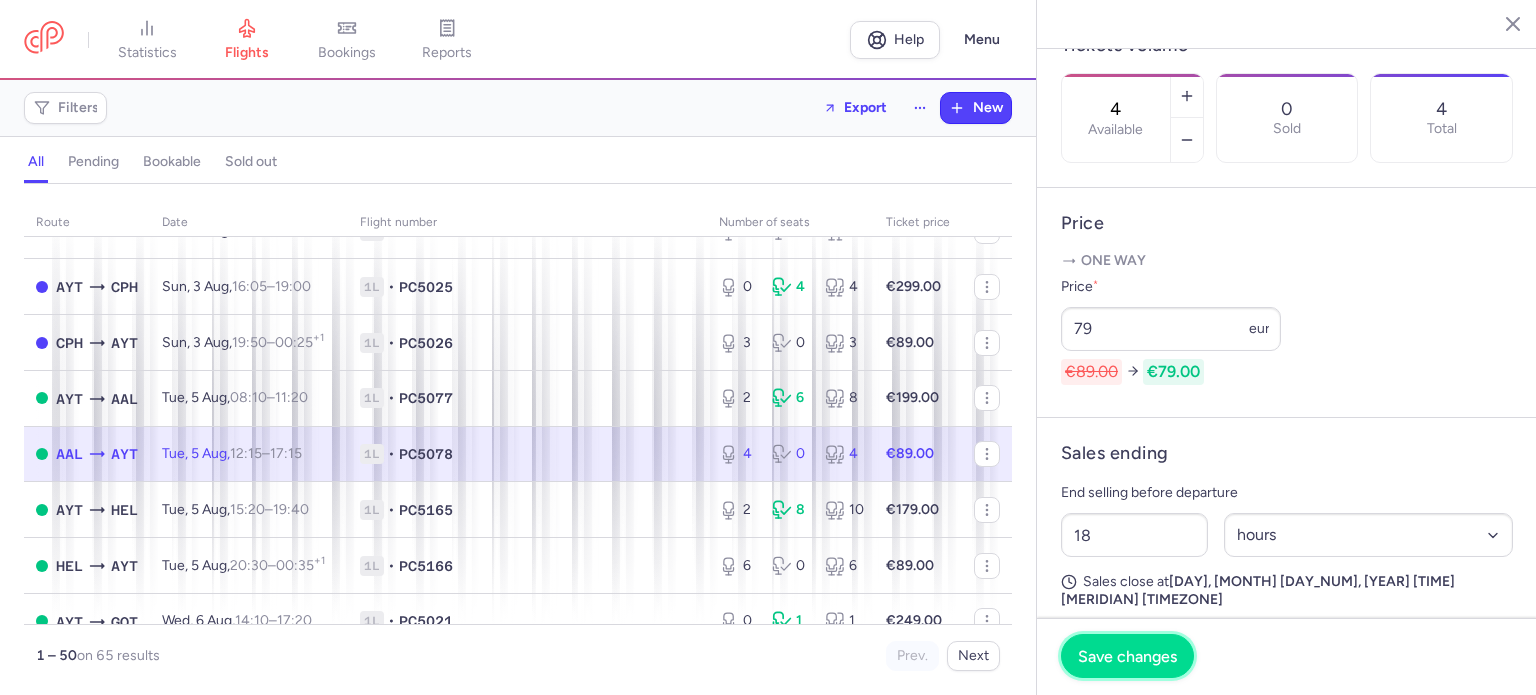 click on "Save changes" at bounding box center (1127, 656) 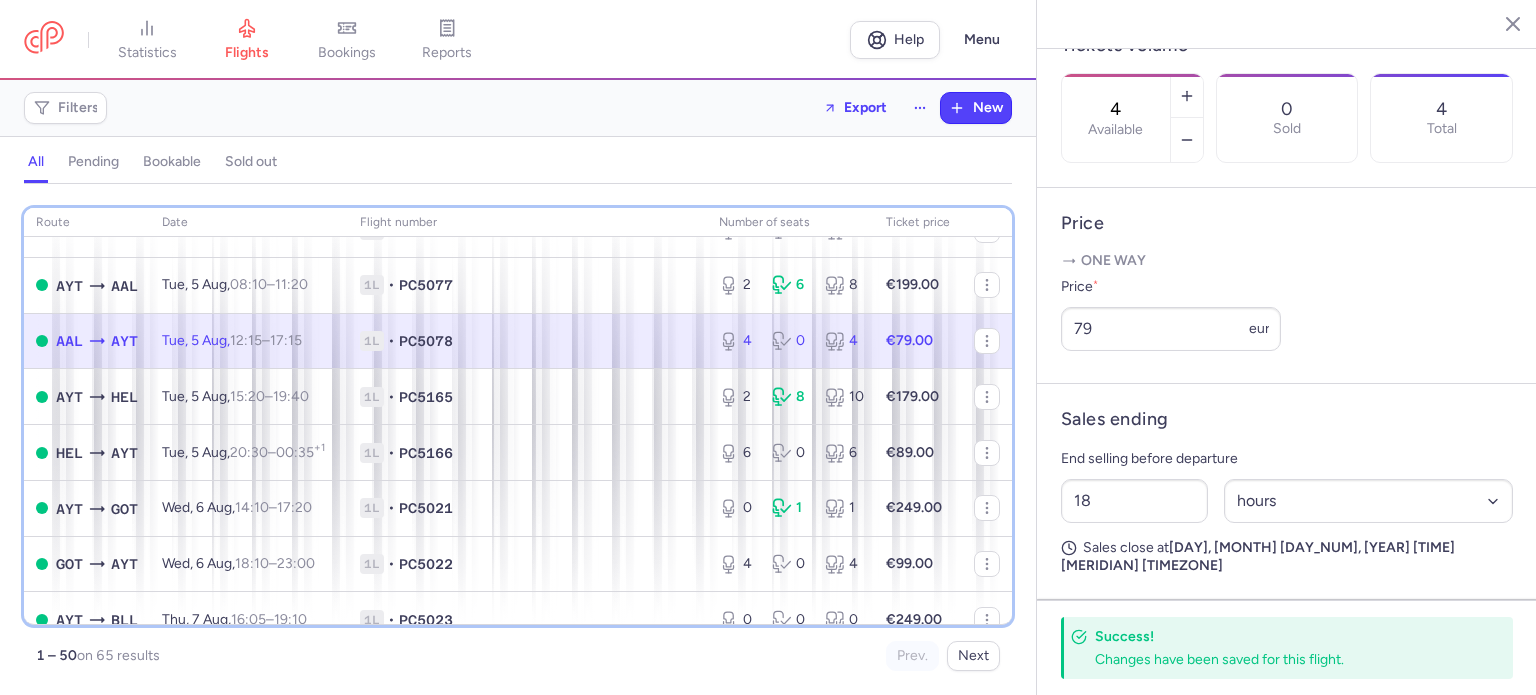 scroll, scrollTop: 354, scrollLeft: 0, axis: vertical 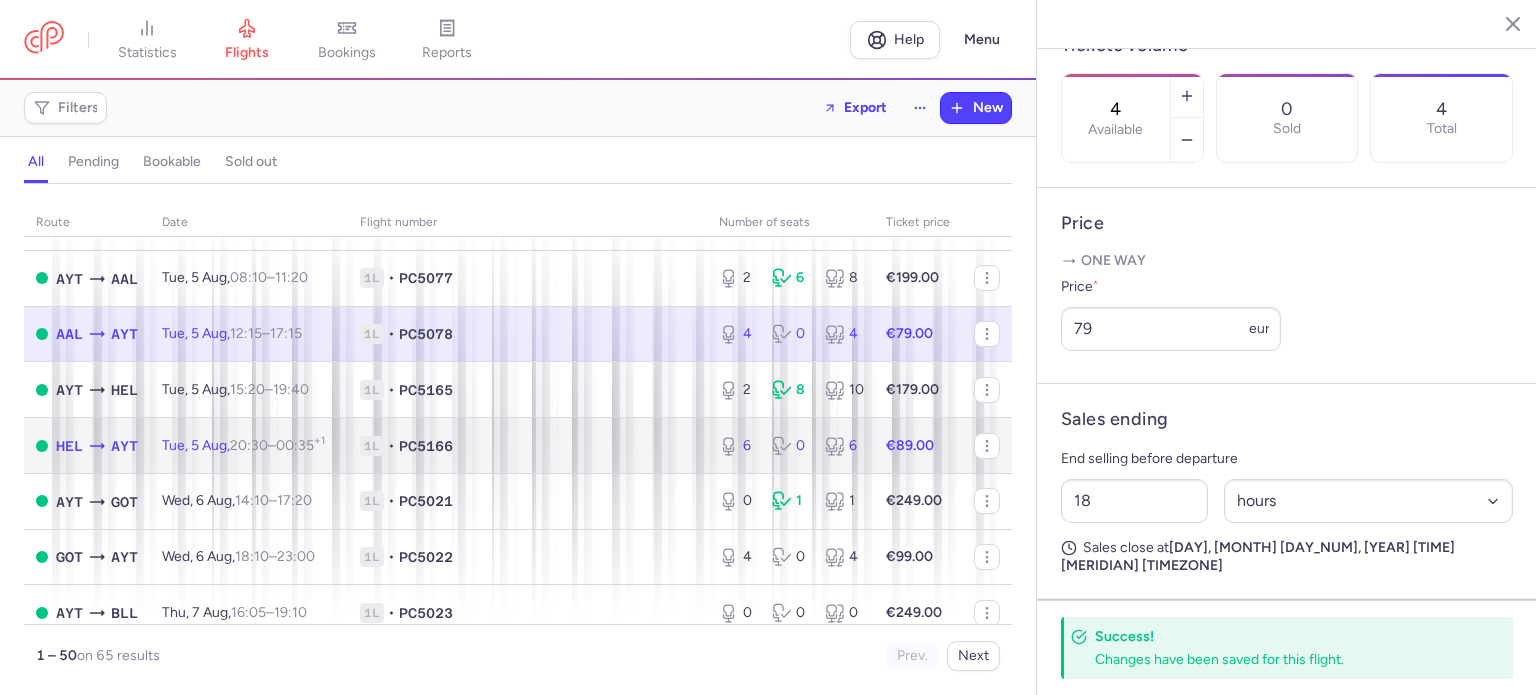 click on "€89.00" at bounding box center (918, 446) 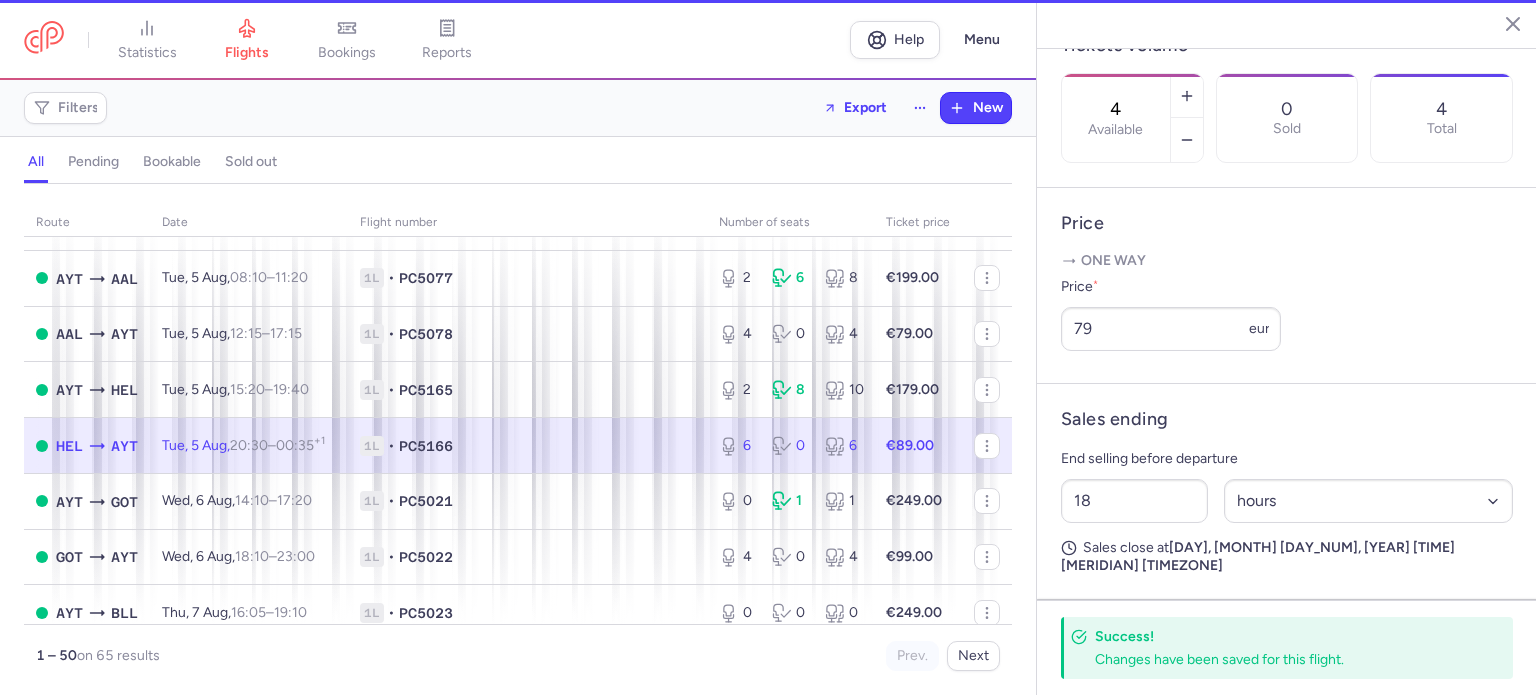 type on "6" 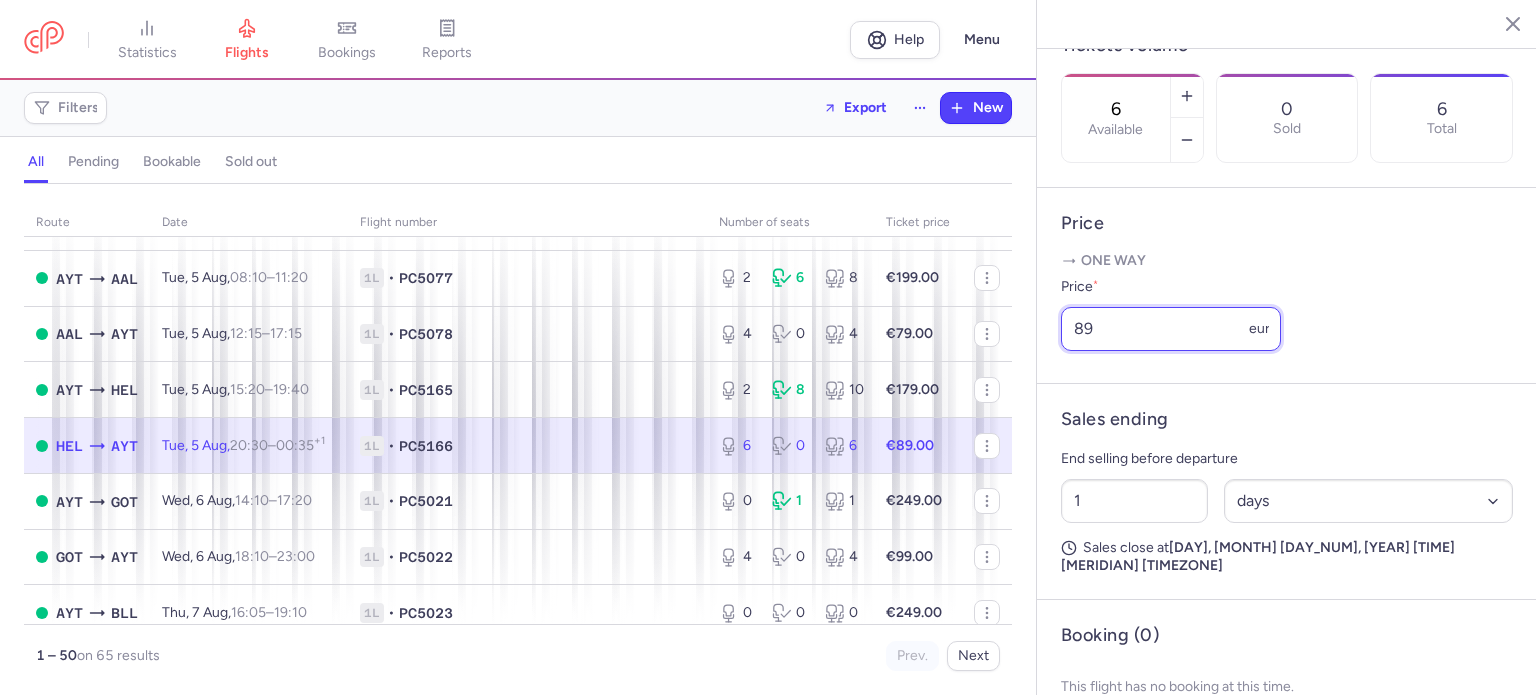 click on "89" at bounding box center (1171, 329) 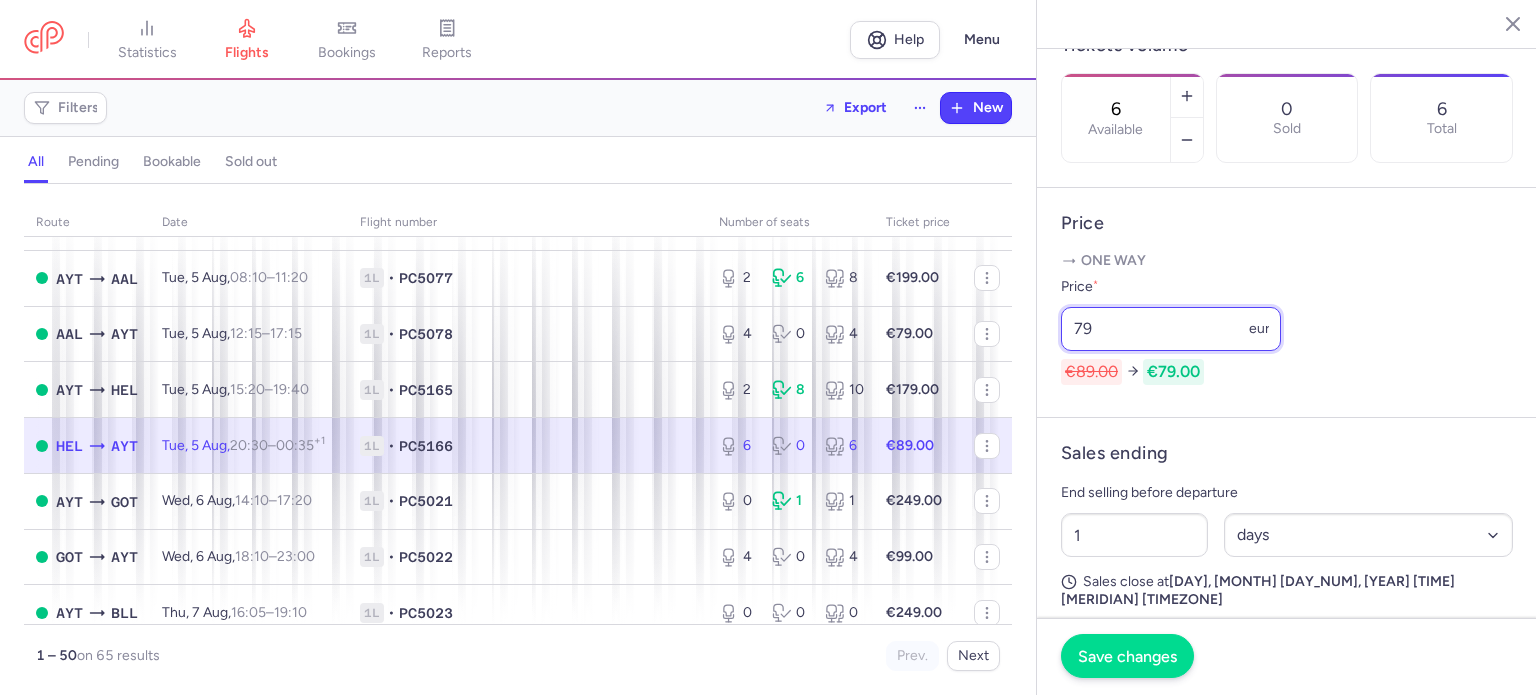type on "79" 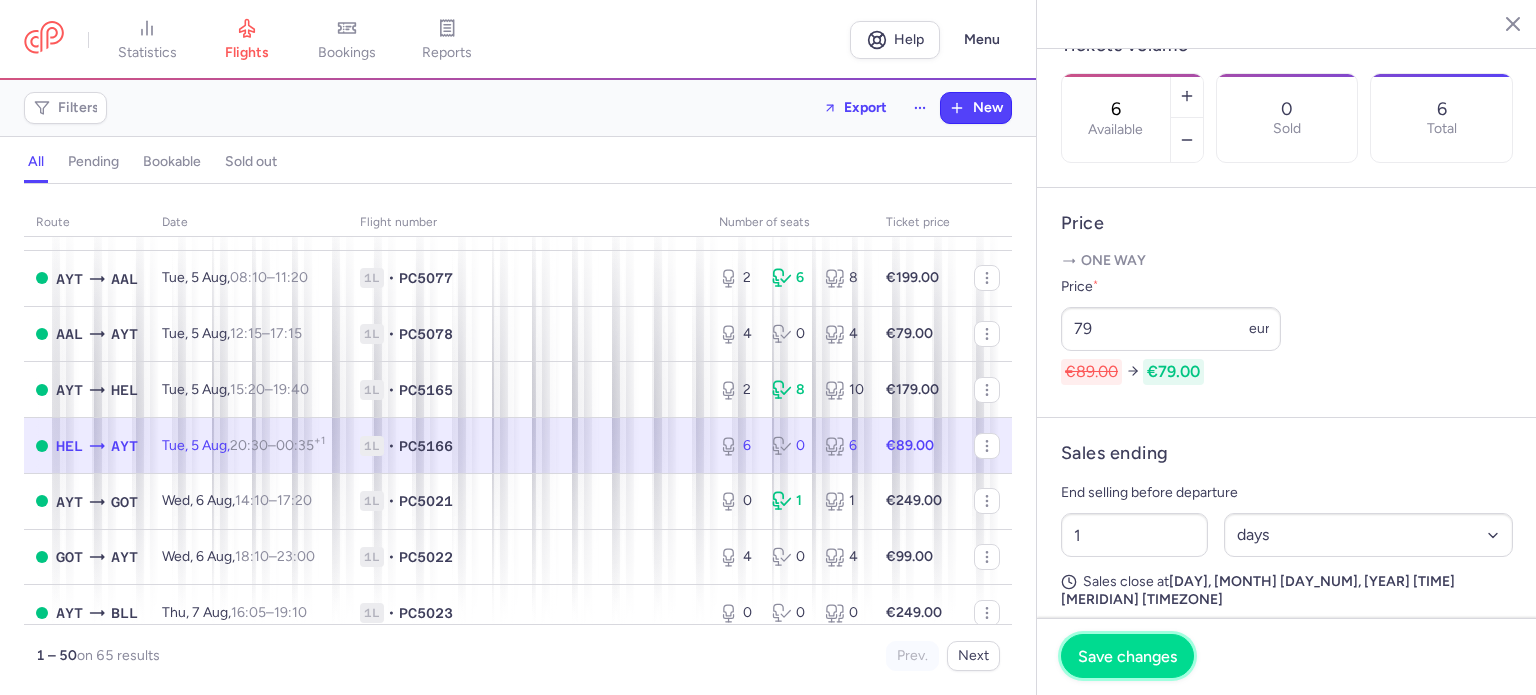 click on "Save changes" at bounding box center (1127, 656) 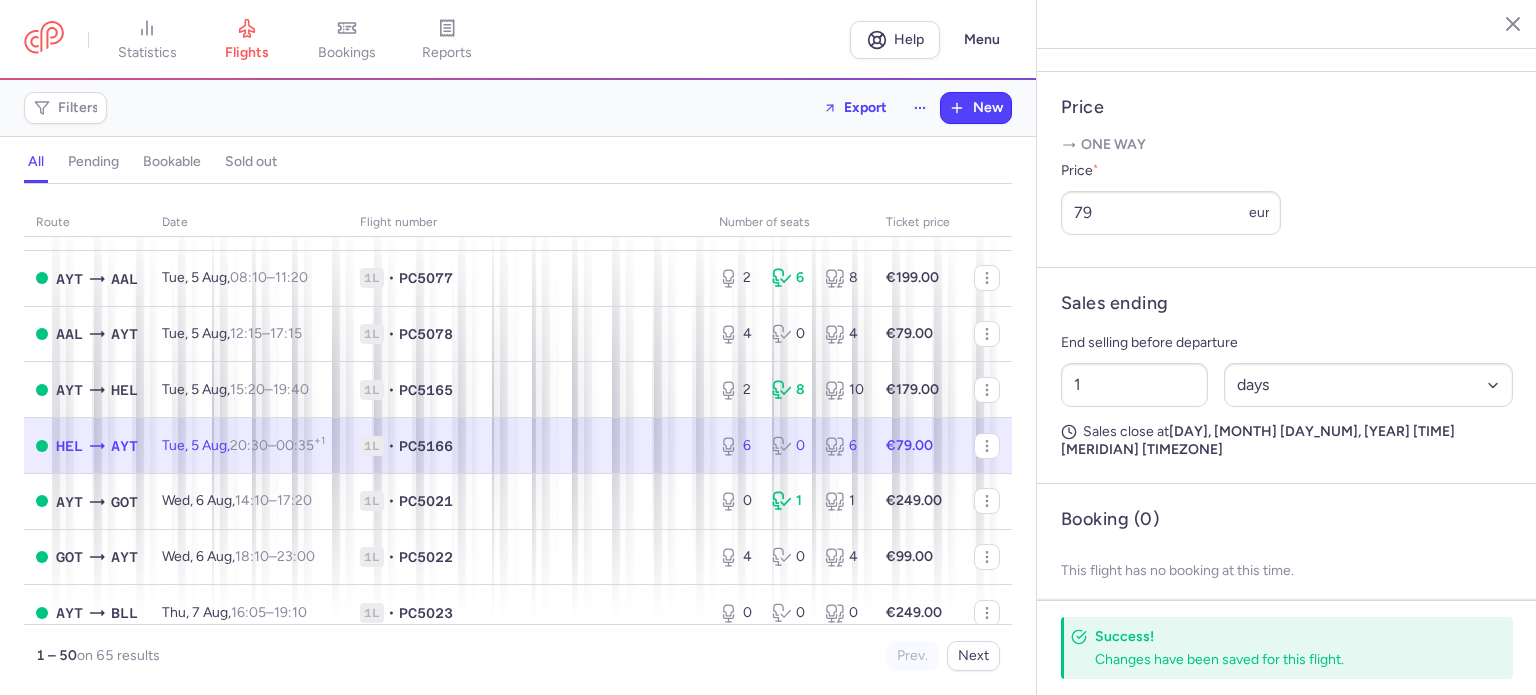 scroll, scrollTop: 728, scrollLeft: 0, axis: vertical 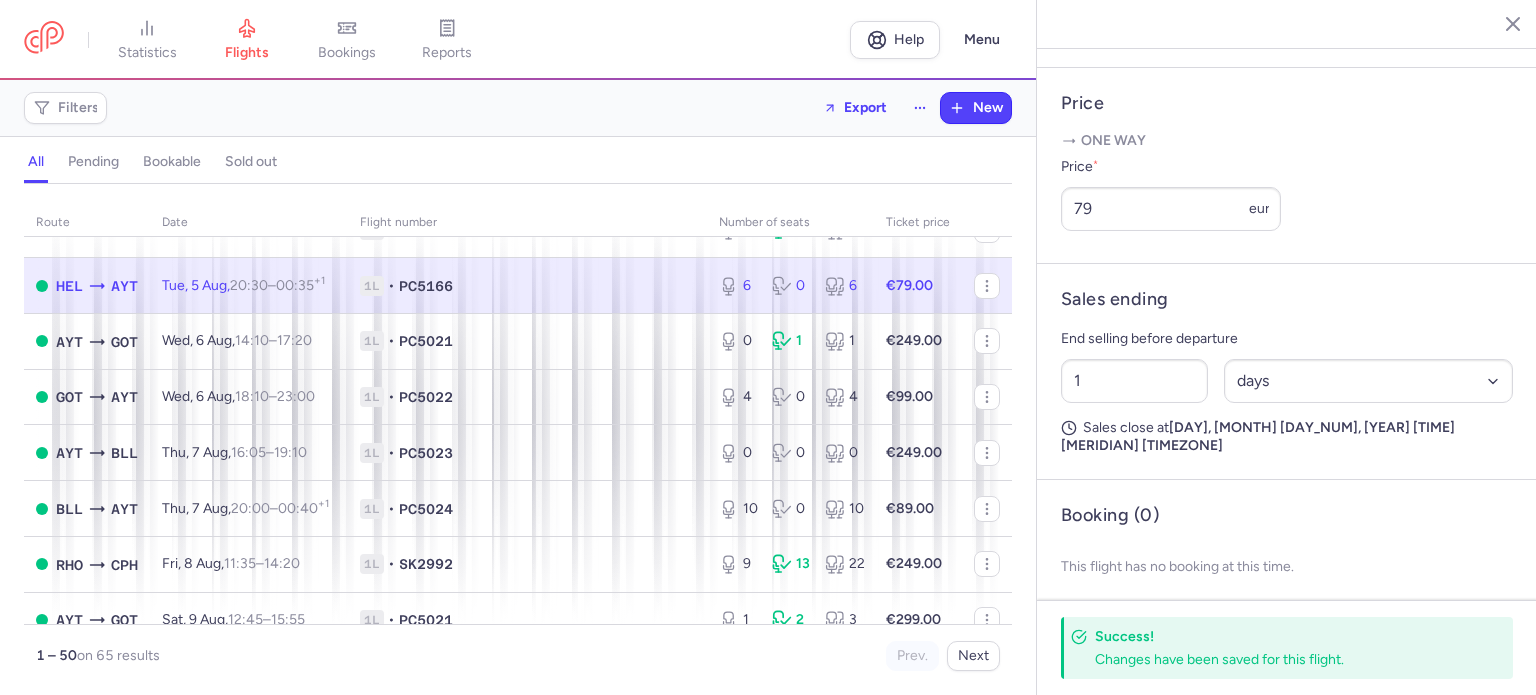 click on "route date Flight number number of seats Ticket price August 25 AYT ARN Sun, 3 Aug, 06:20 – 09:40 +0 1L • PC5019 0 1 1 €175.00 CPH GZP Sun, 3 Aug, 06:05 – 10:35 +0 1L • SK2821 16 3 19 €89.00 GZP CPH Sun, 3 Aug, 11:25 – 14:20 +0 1L • SK2822 0 16 16 €349.00 ARN AYT Sun, 3 Aug, 10:30 – 15:35 +0 1L • PC5020 2 0 2 €89.00 AYT CPH Sun, 3 Aug, 16:05 – 19:00 +0 1L • PC5025 0 4 4 €299.00 CPH AYT Sun, 3 Aug, 19:50 – 00:25 +1 1L • PC5026 3 0 3 €89.00 AYT AAL Tue, 5 Aug, 08:10 – 11:20 +0 1L • PC5077 2 6 8 €199.00 AAL AYT Tue, 5 Aug, 12:15 – 17:15 +0 1L • PC5078 4 0 4 €79.00 AYT HEL Tue, 5 Aug, 15:20 – 19:40 +0 1L • PC5165 2 8 10 €179.00 HEL AYT Tue, 5 Aug, 20:30 – 00:35 +1 1L • PC5166 6 0 6 €89.00 AYT GOT Wed, 6 Aug, 14:10 – 17:20 +0 1L • PC5021 0 1 1 €249.00 GOT AYT Wed, 6 Aug, 18:10 – 23:00 +0 1L • PC5022 4 0 4 €99.00 AYT BLL Thu, 7 Aug, 16:05 – 19:10 +0 1L • PC5023 0" at bounding box center [518, 445] 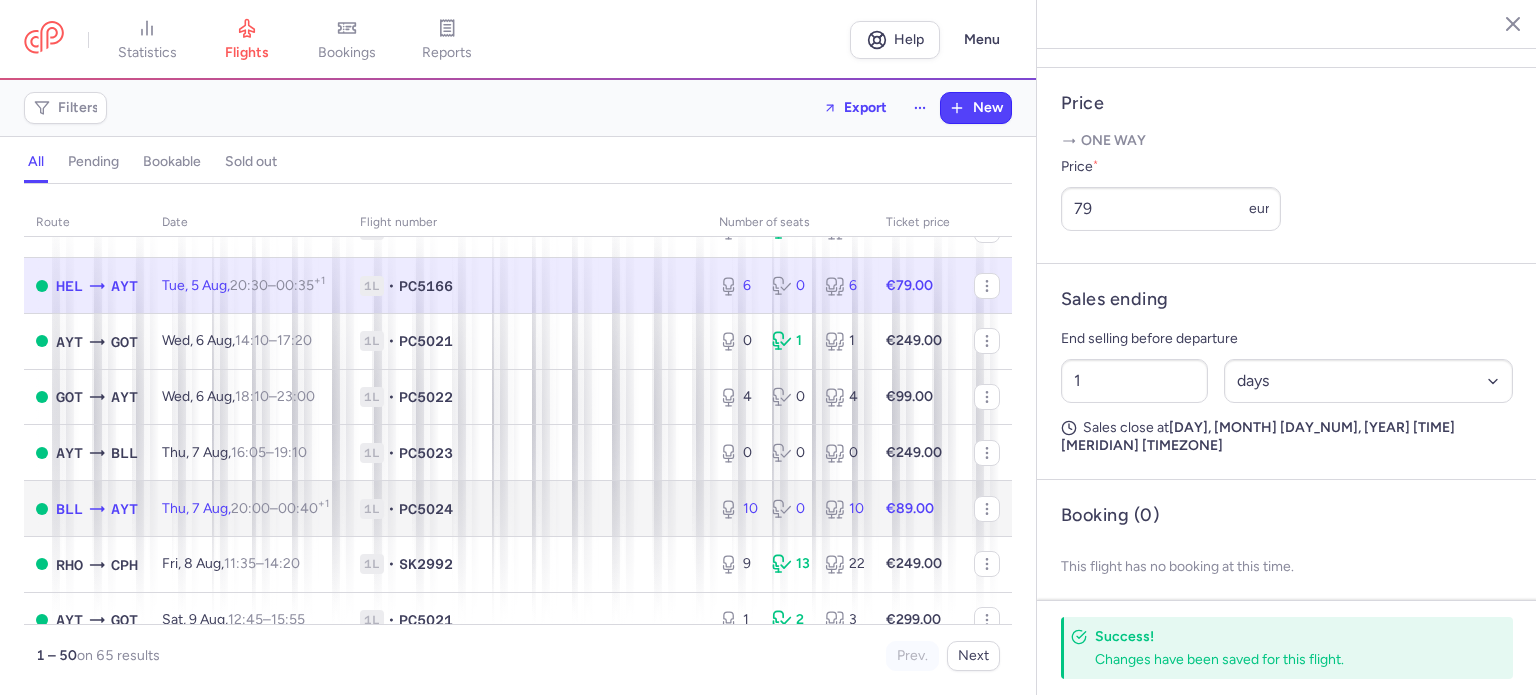 click on "€89.00" at bounding box center [910, 508] 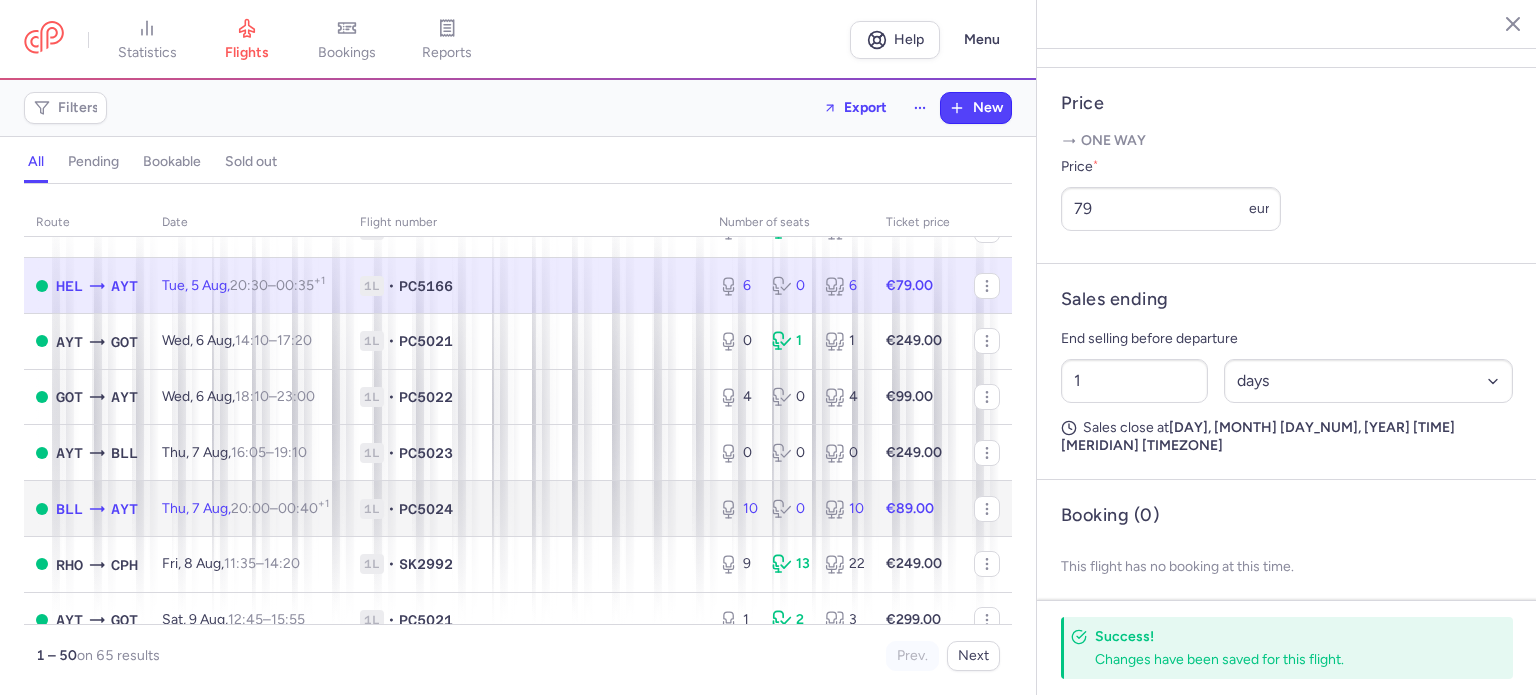 click on "€89.00" at bounding box center [918, 509] 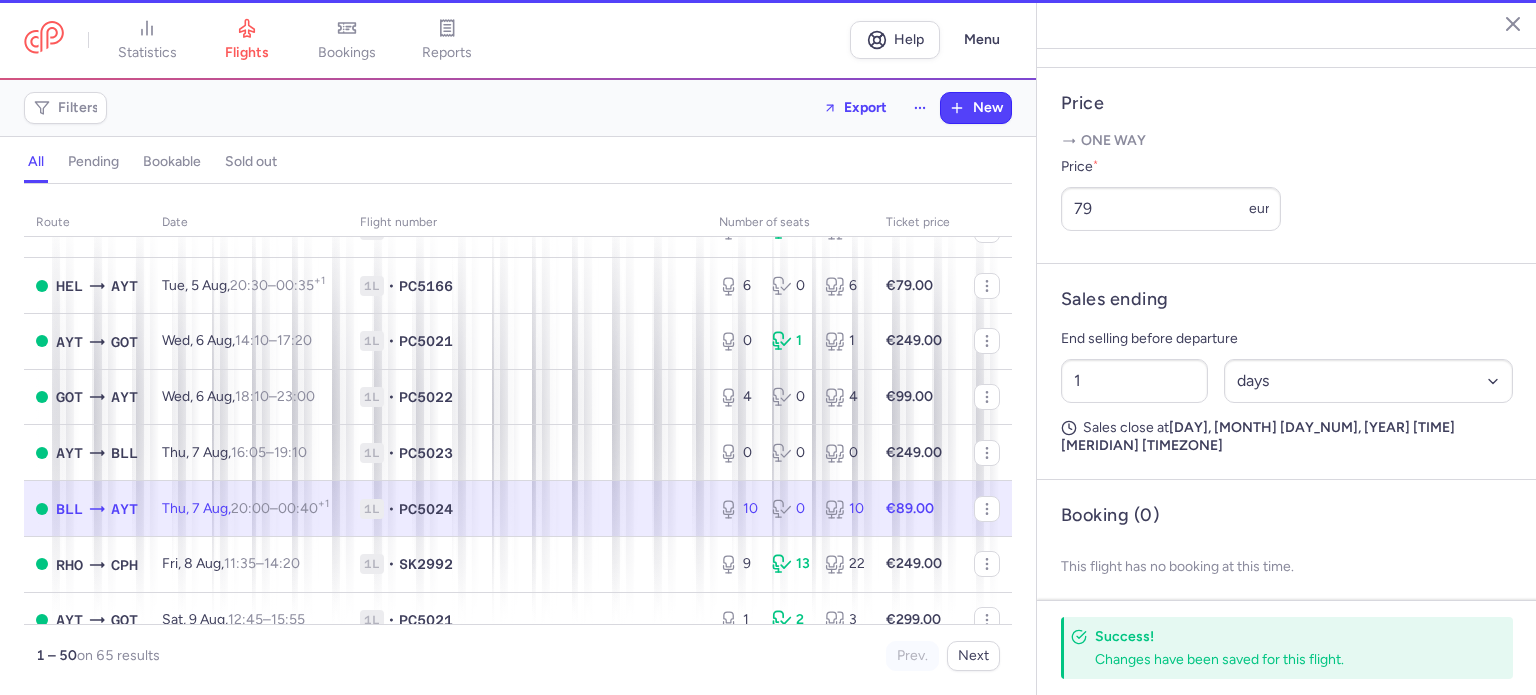 type on "10" 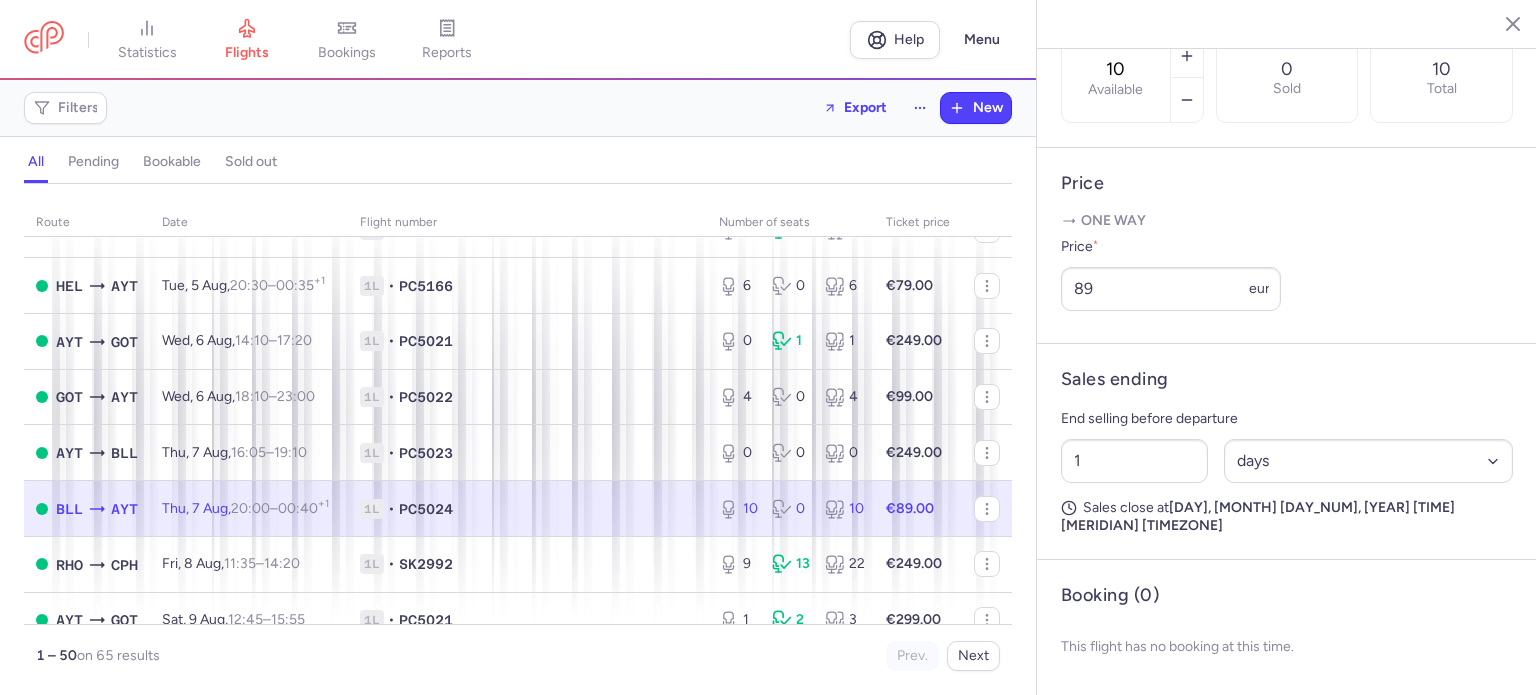 scroll, scrollTop: 683, scrollLeft: 0, axis: vertical 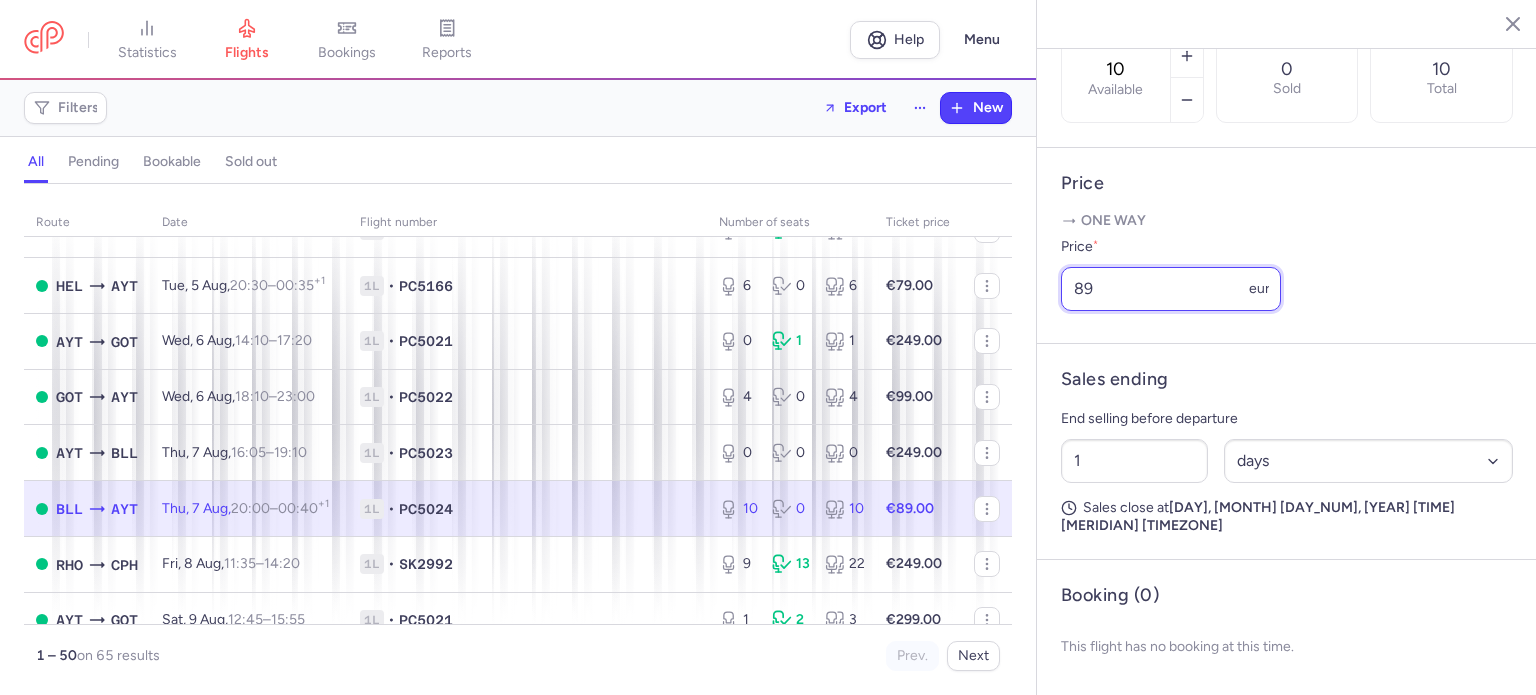 click on "89" at bounding box center (1171, 289) 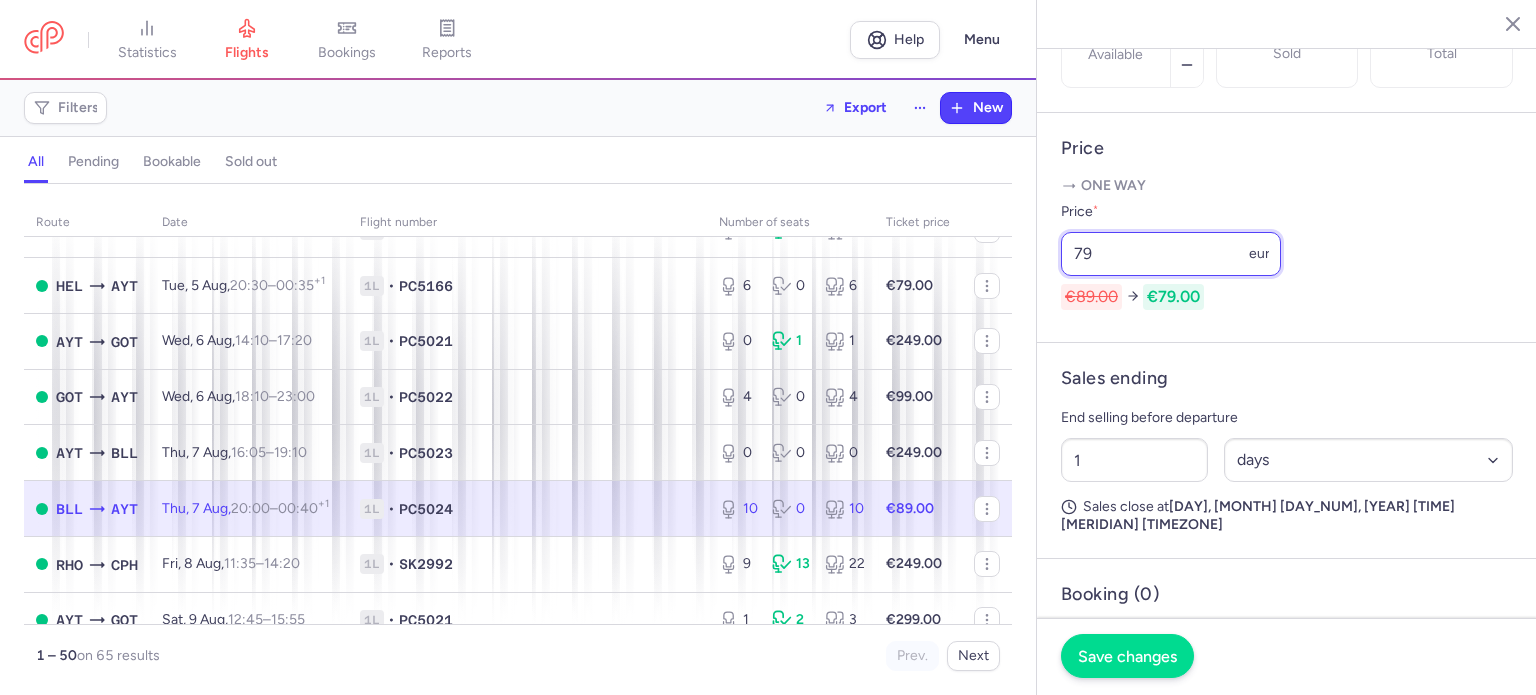 type on "79" 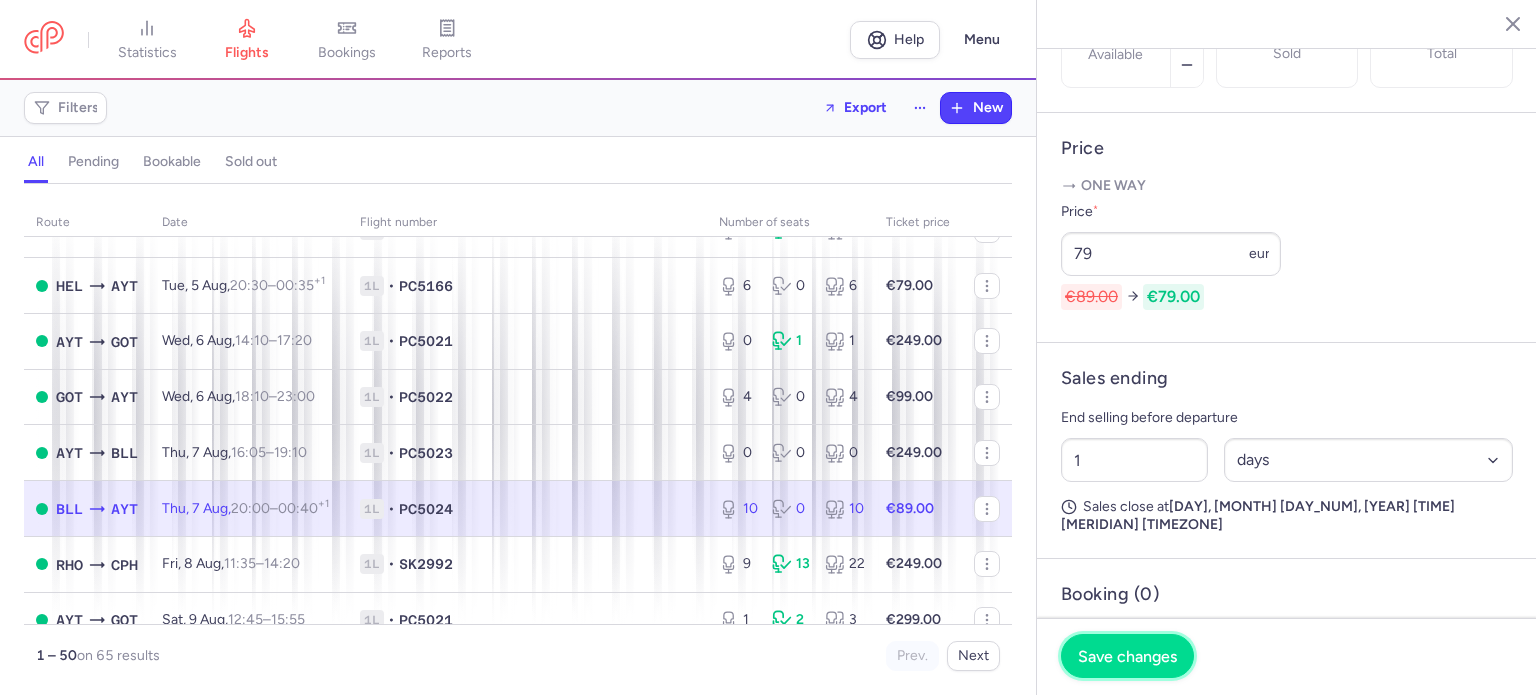 click on "Save changes" at bounding box center (1127, 656) 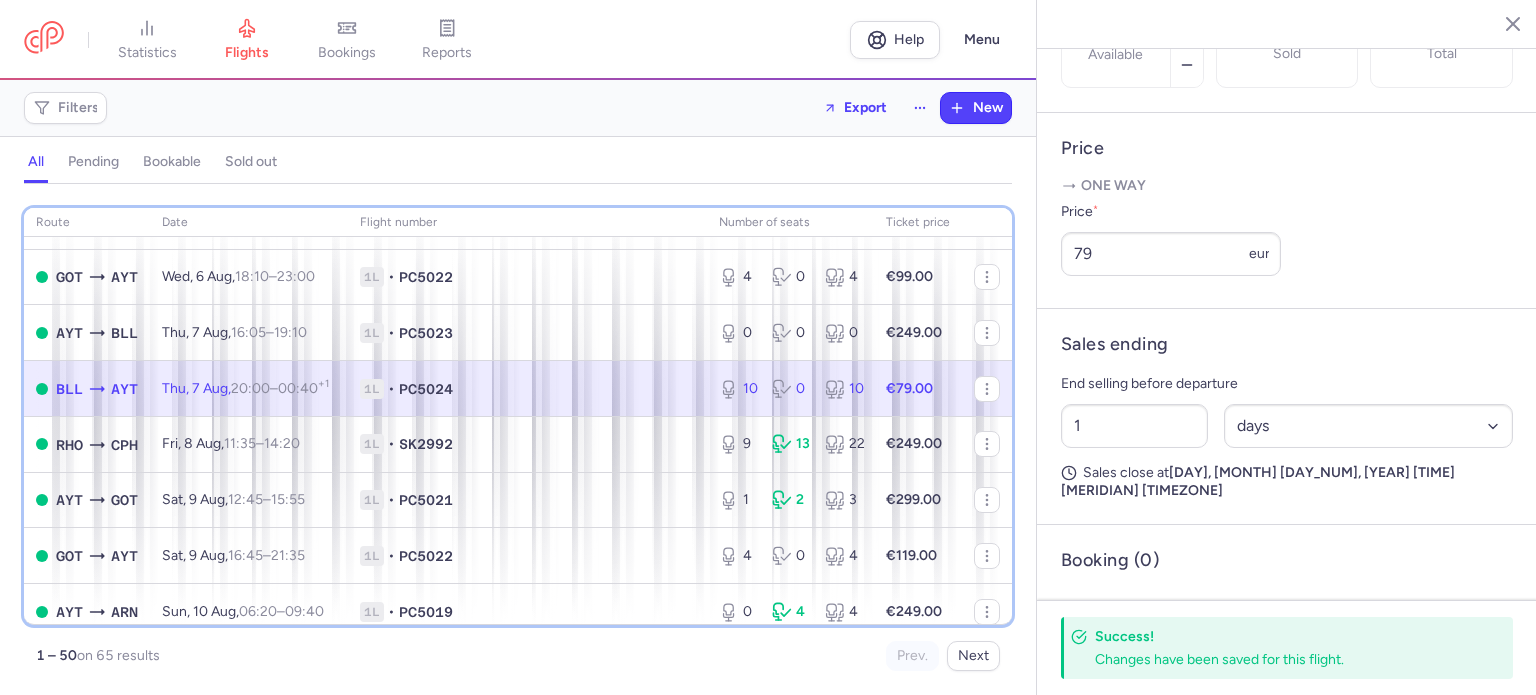 scroll, scrollTop: 674, scrollLeft: 0, axis: vertical 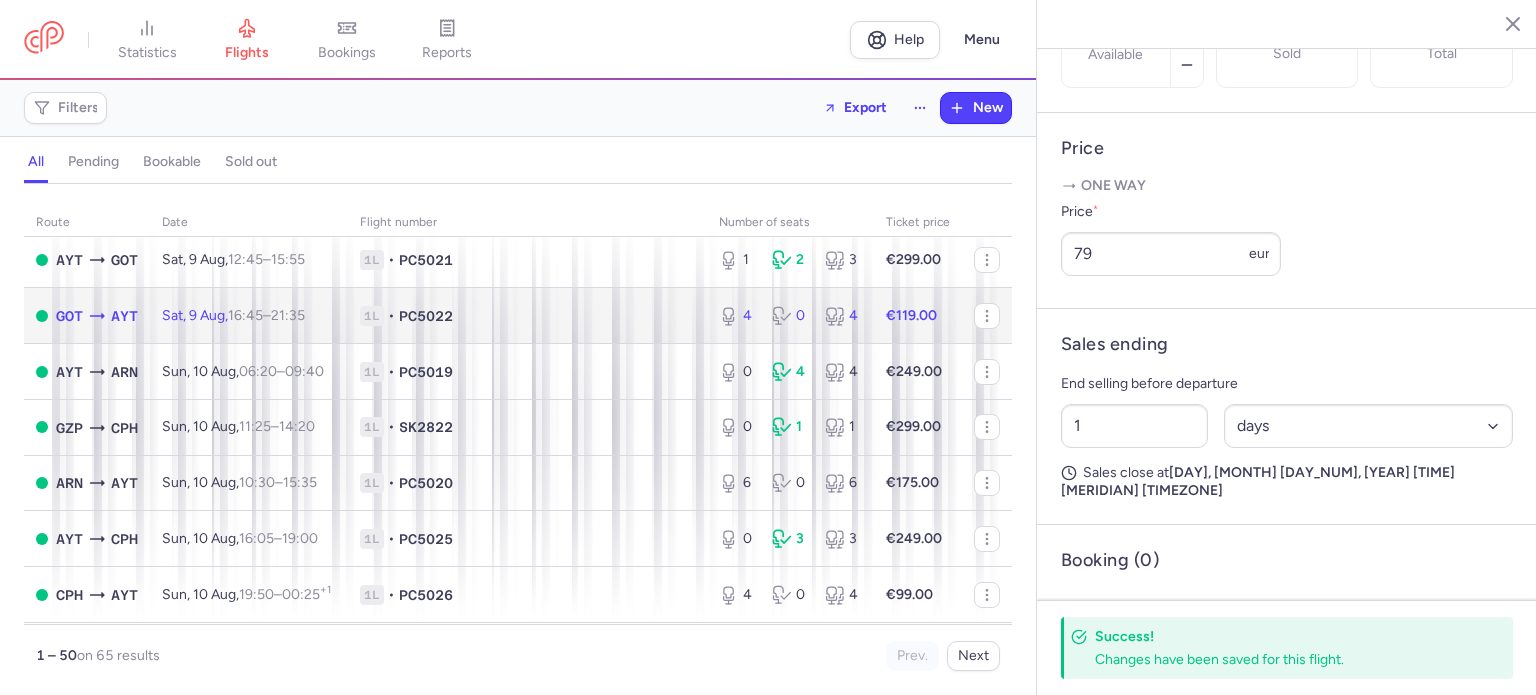 click on "€119.00" at bounding box center (911, 315) 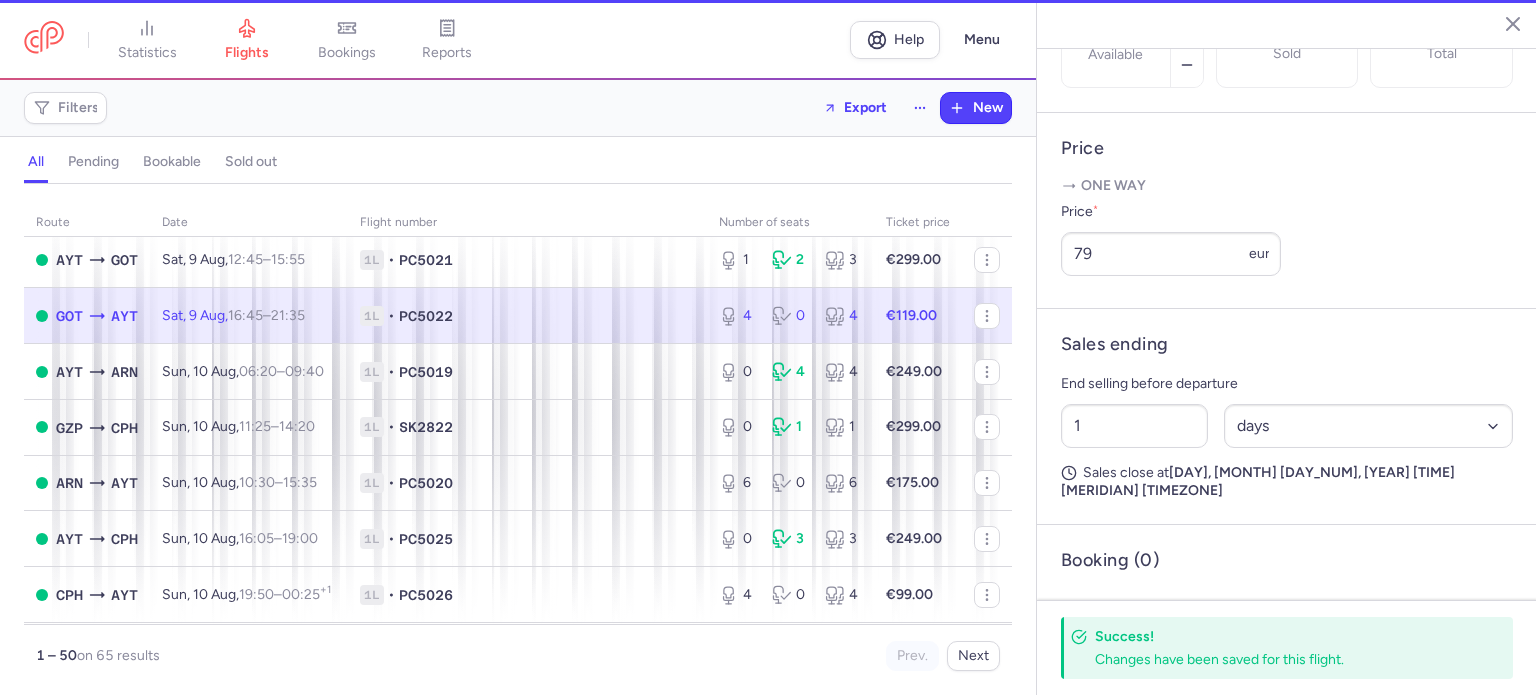 type on "4" 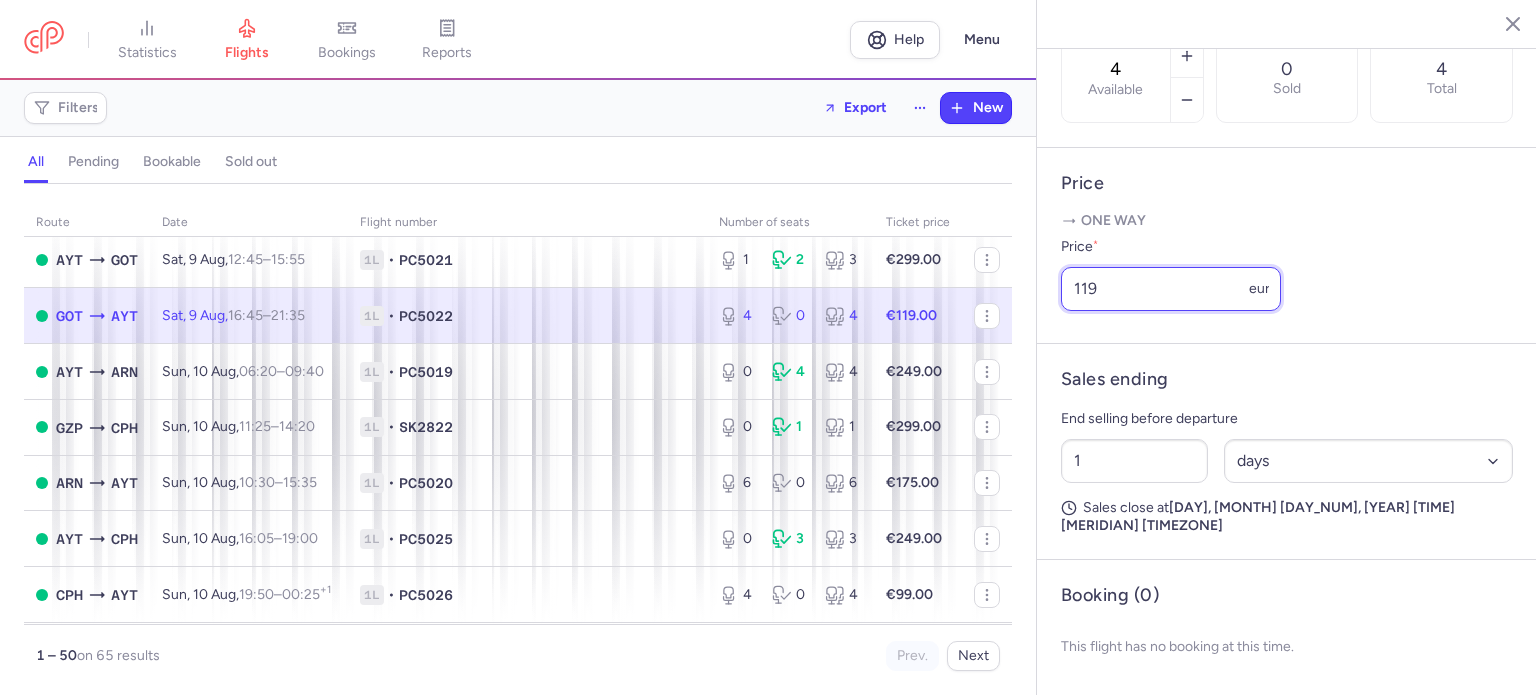 click on "119" at bounding box center (1171, 289) 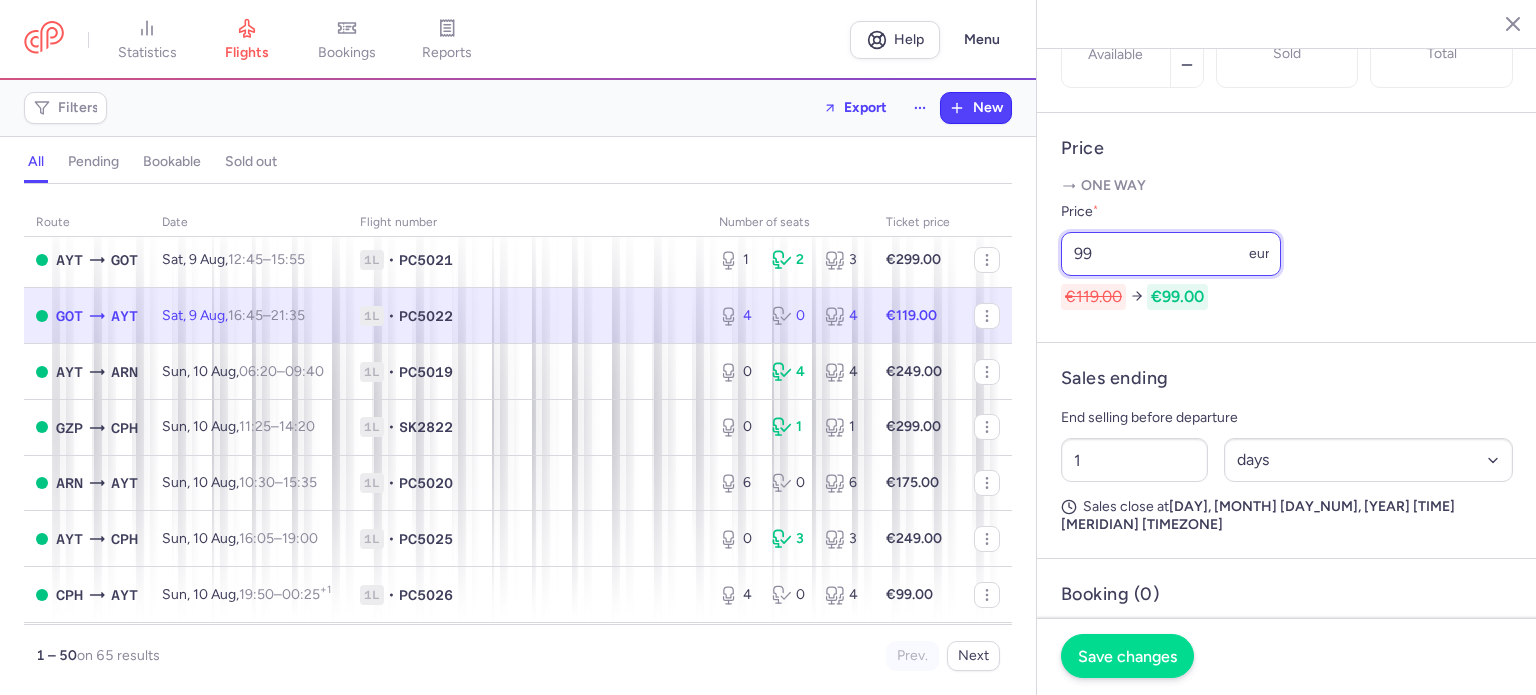 type on "99" 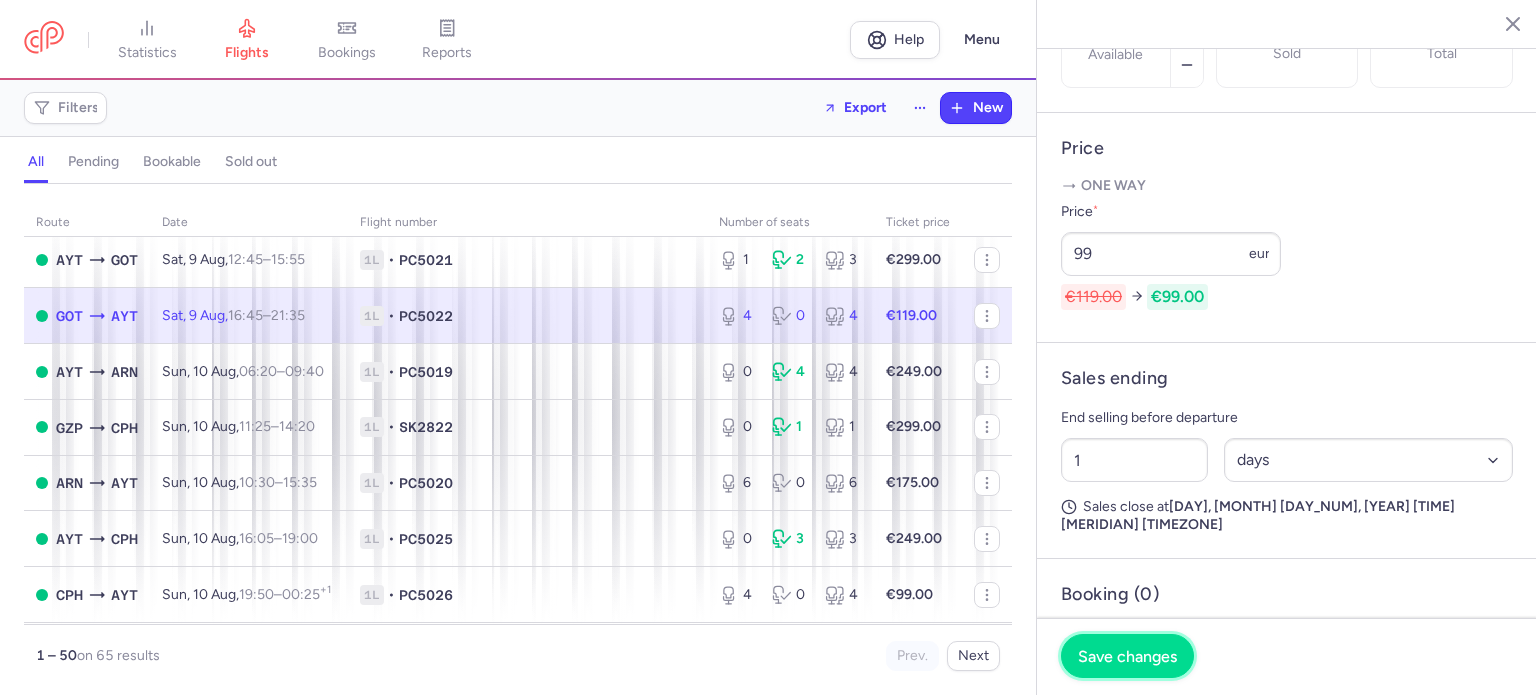 click on "Save changes" at bounding box center (1127, 656) 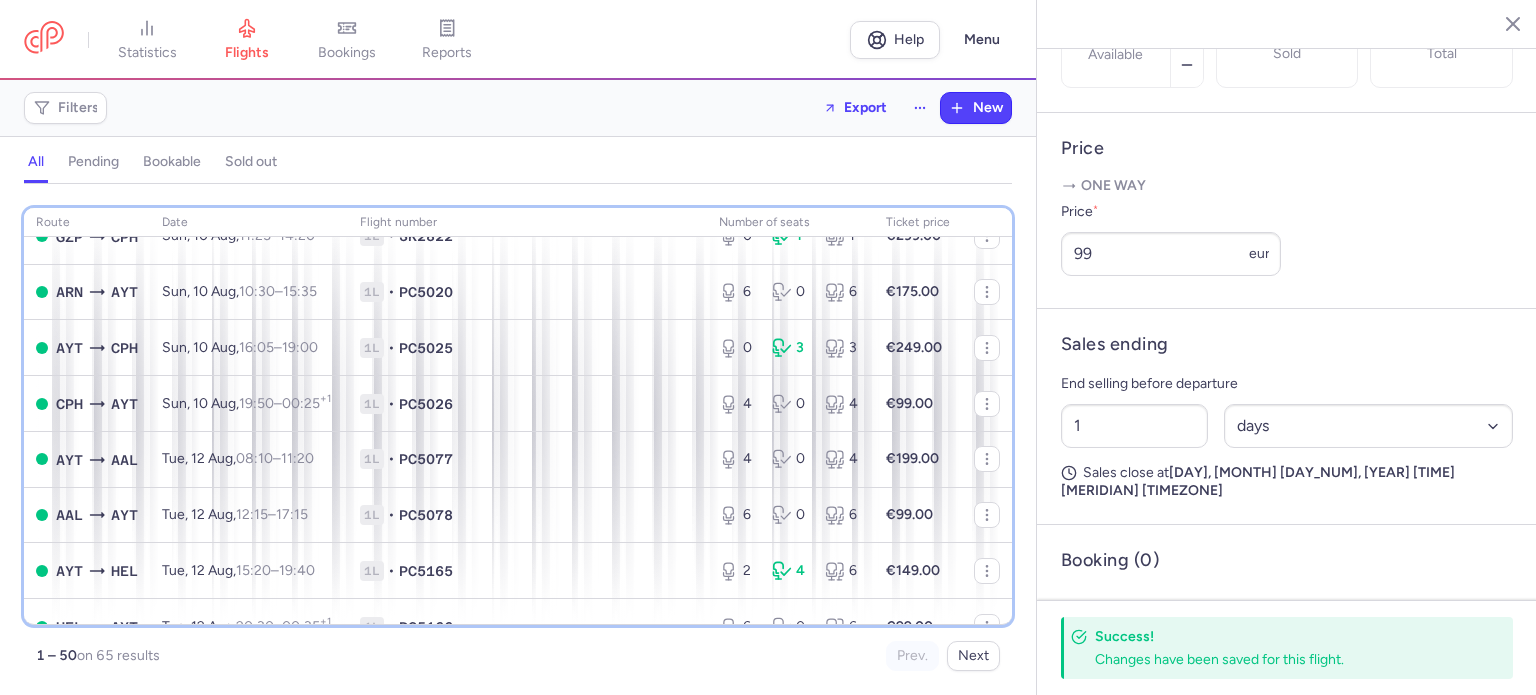 scroll, scrollTop: 1074, scrollLeft: 0, axis: vertical 